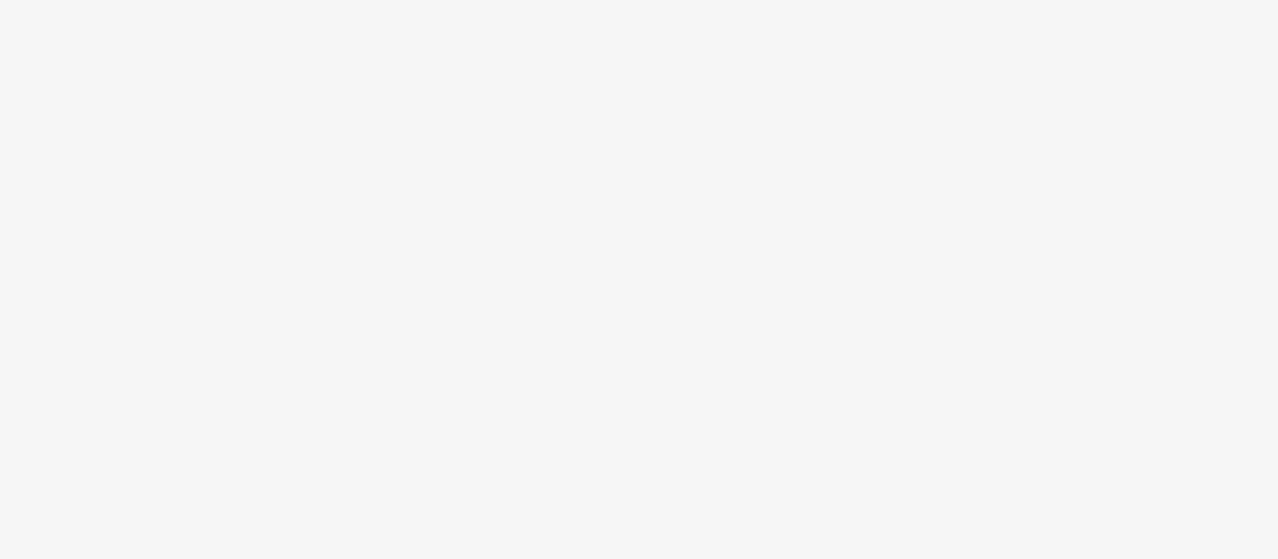 scroll, scrollTop: 0, scrollLeft: 0, axis: both 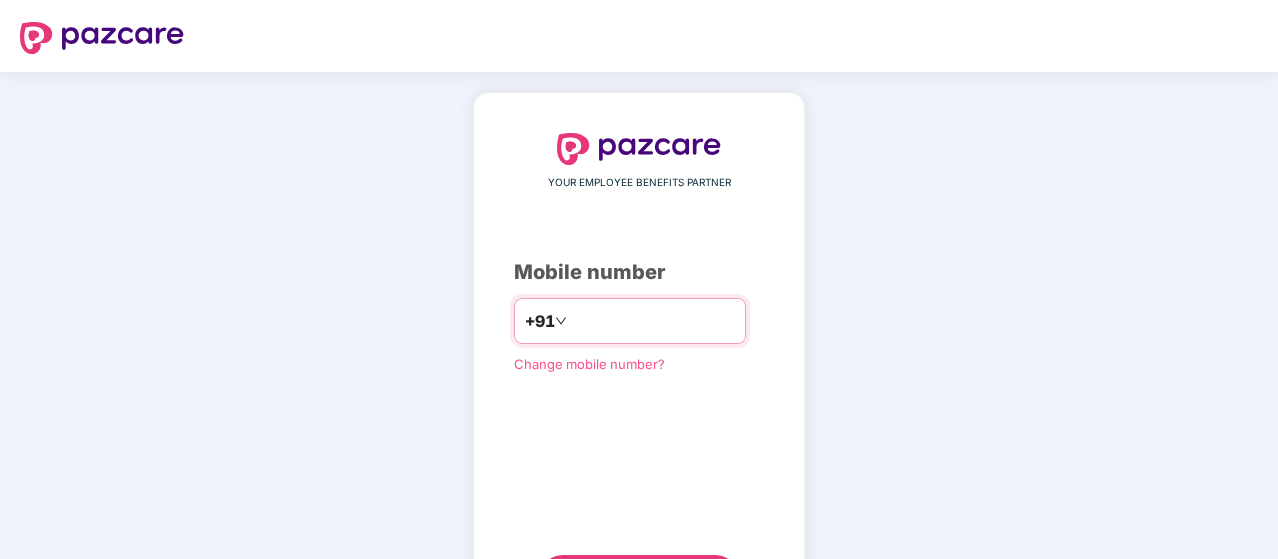 type on "**********" 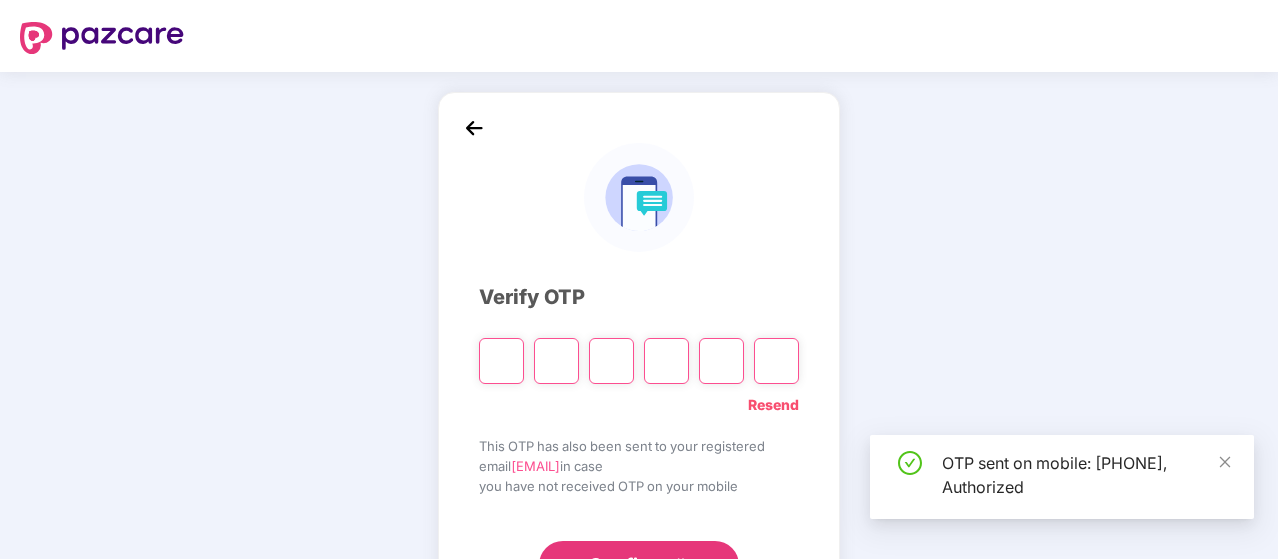 scroll, scrollTop: 92, scrollLeft: 0, axis: vertical 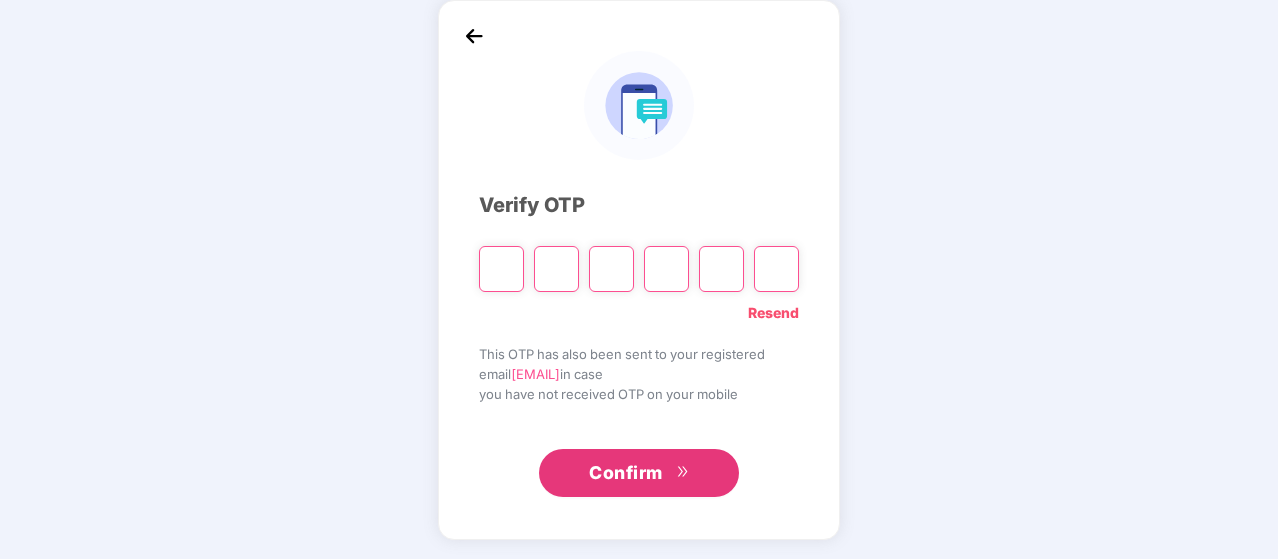 type on "*" 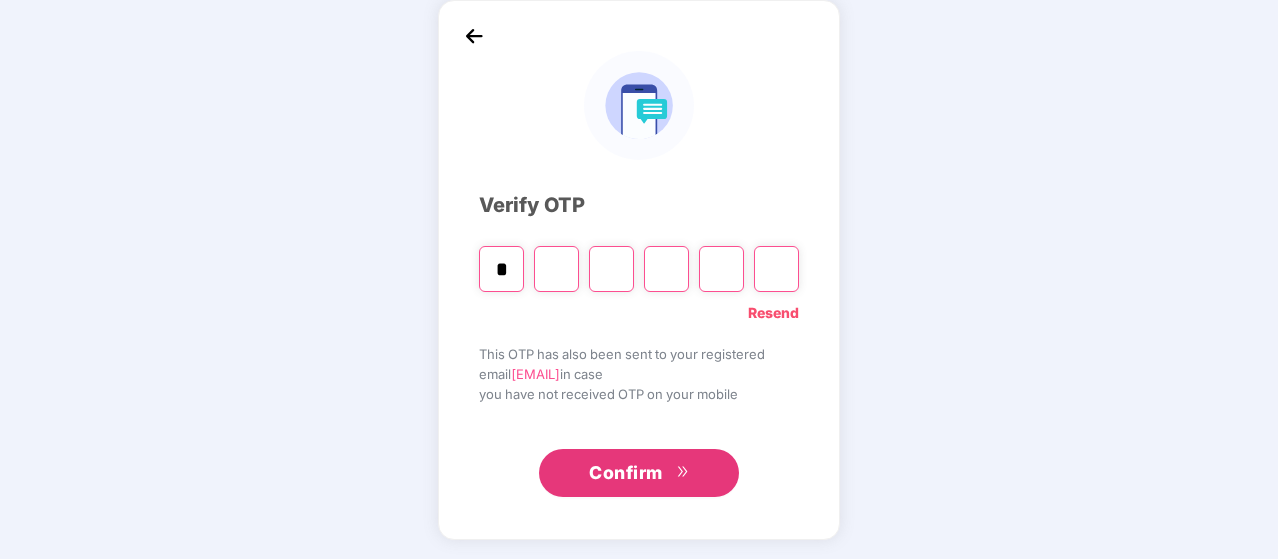 type on "*" 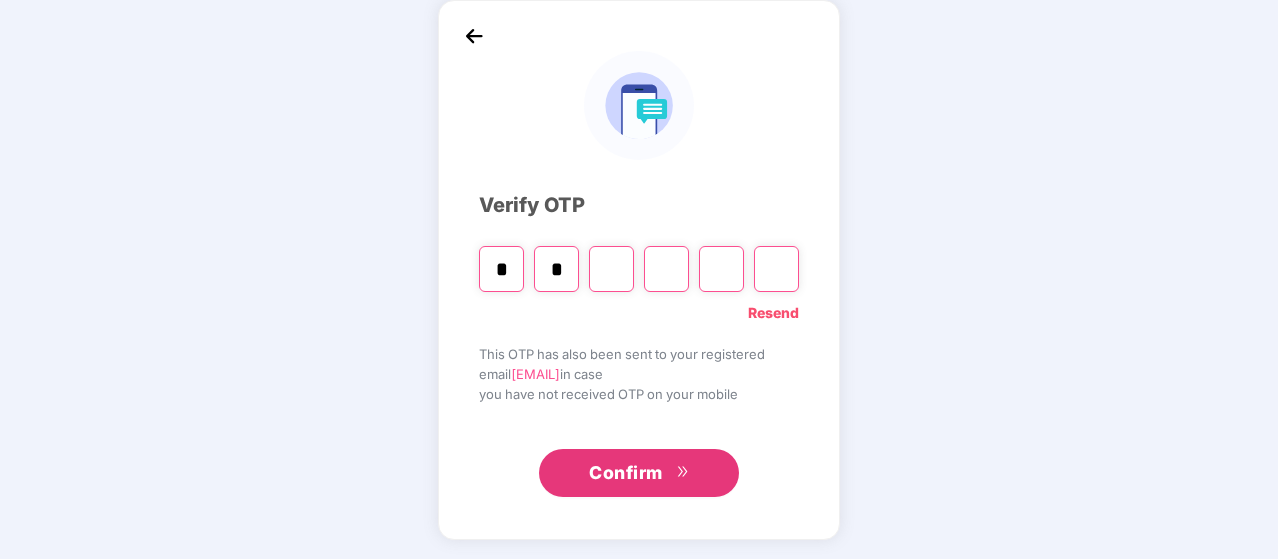 type on "*" 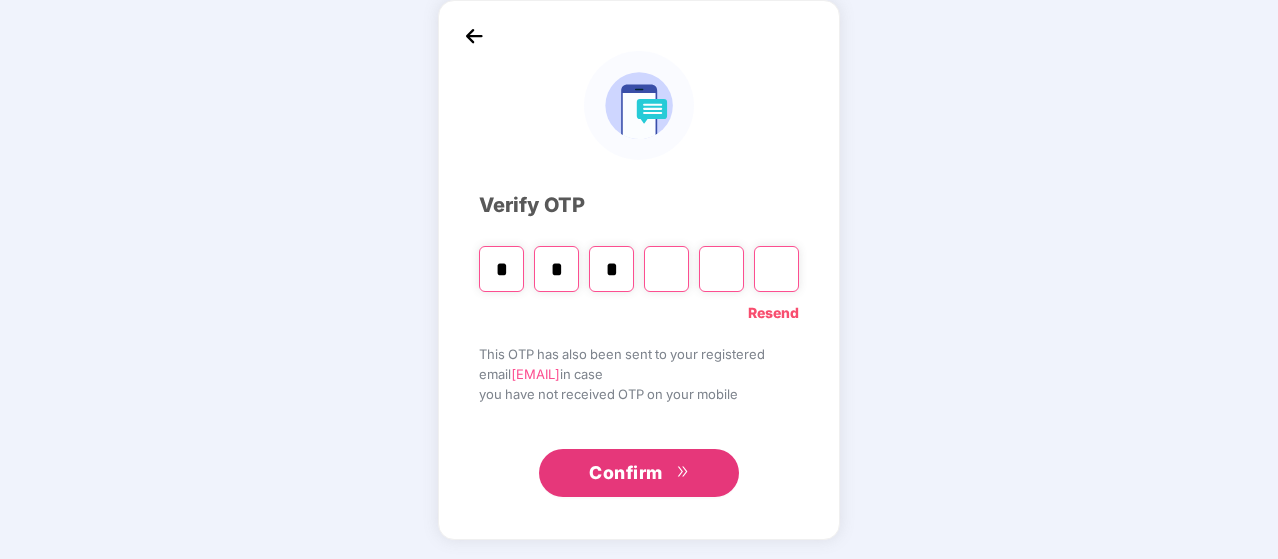 type on "*" 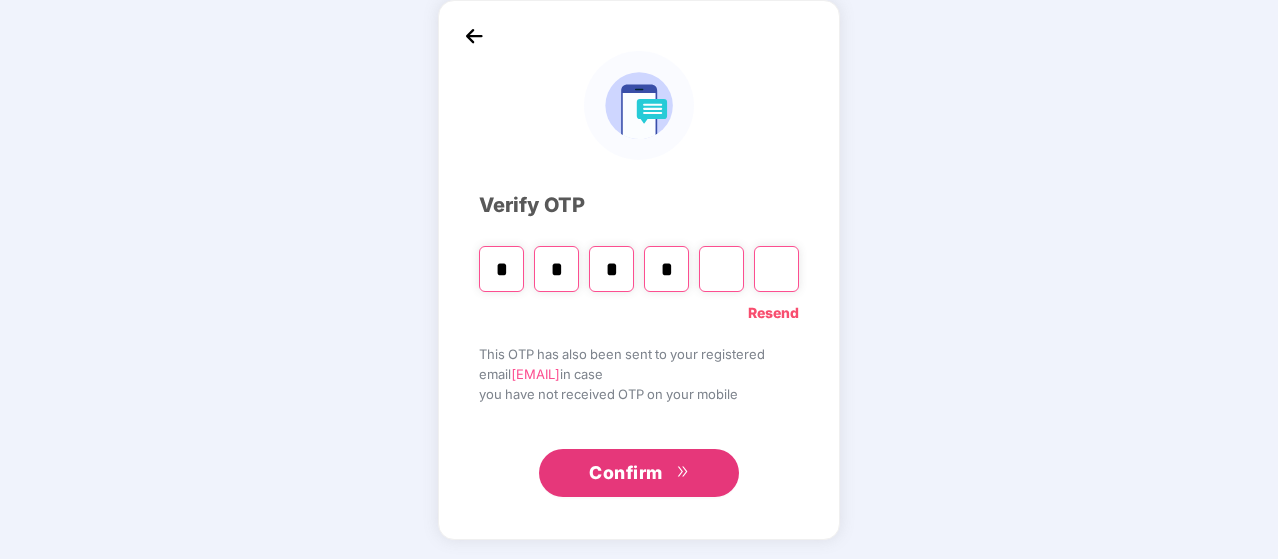 type on "*" 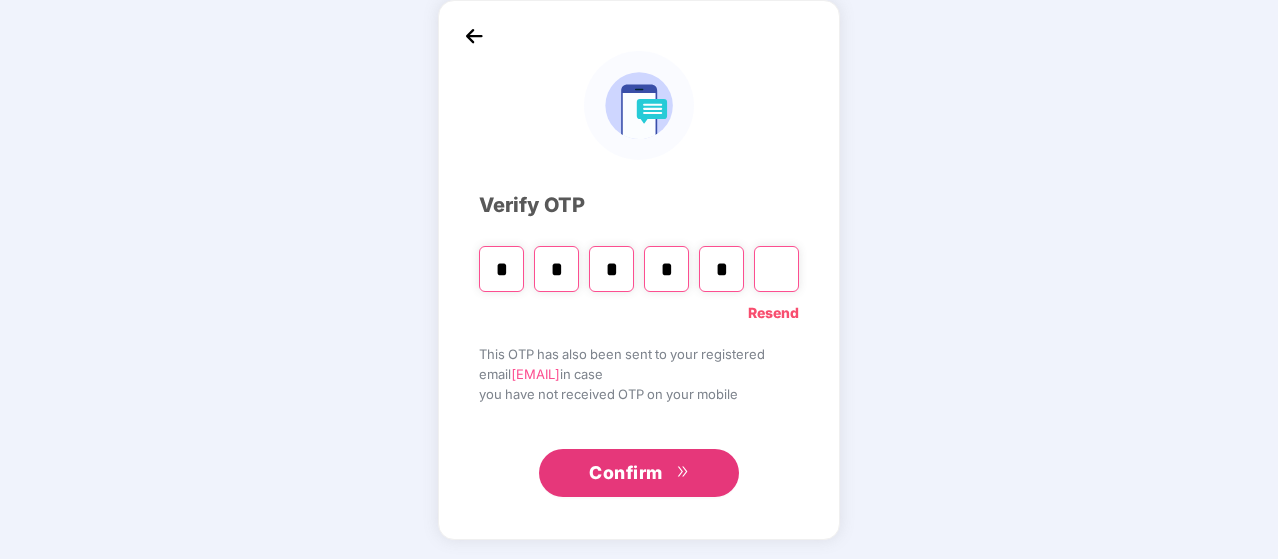 type on "*" 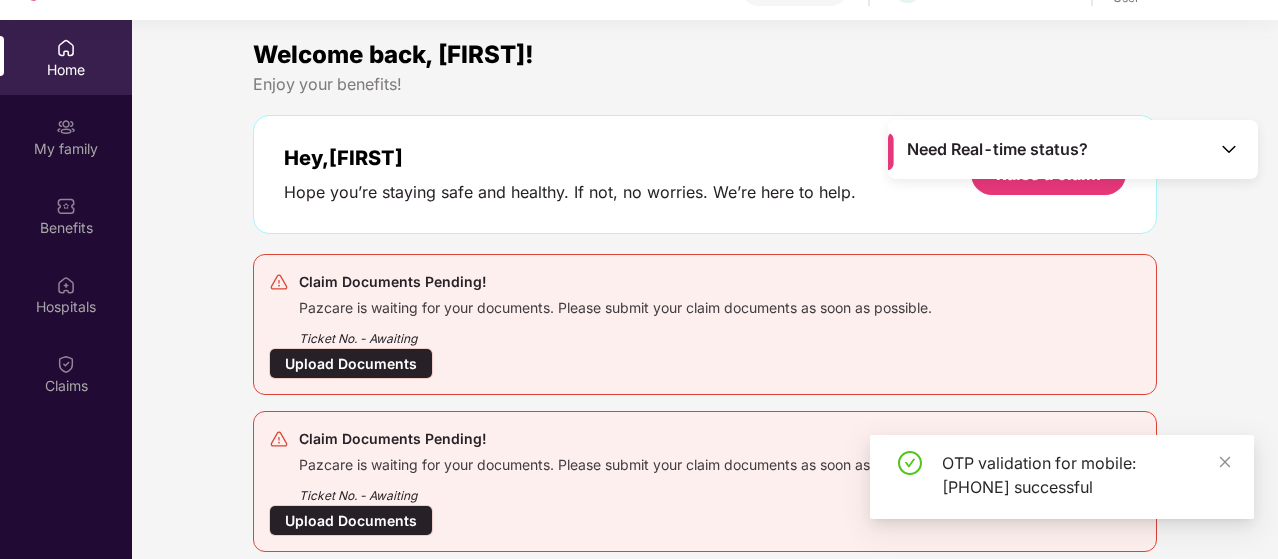 click on "Upload Documents" at bounding box center (351, 363) 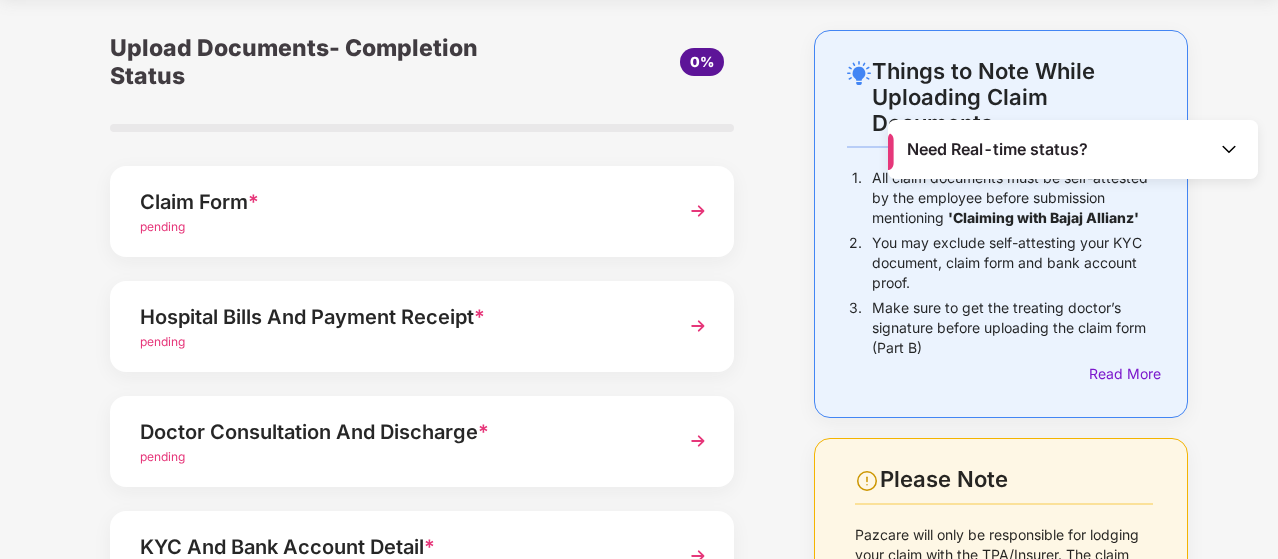 scroll, scrollTop: 0, scrollLeft: 0, axis: both 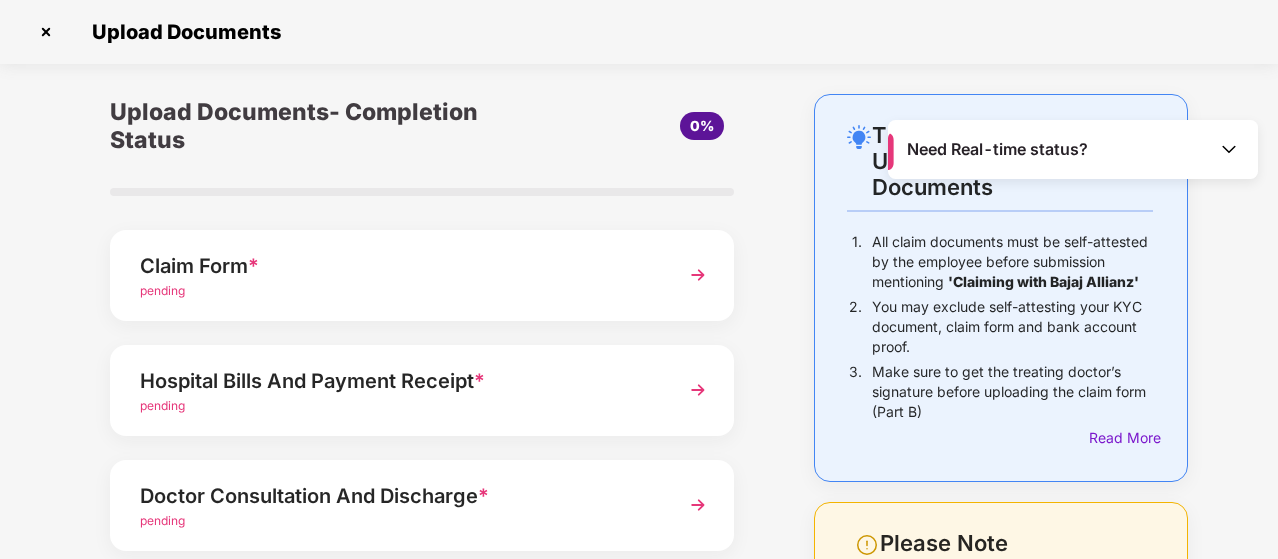 click at bounding box center [46, 32] 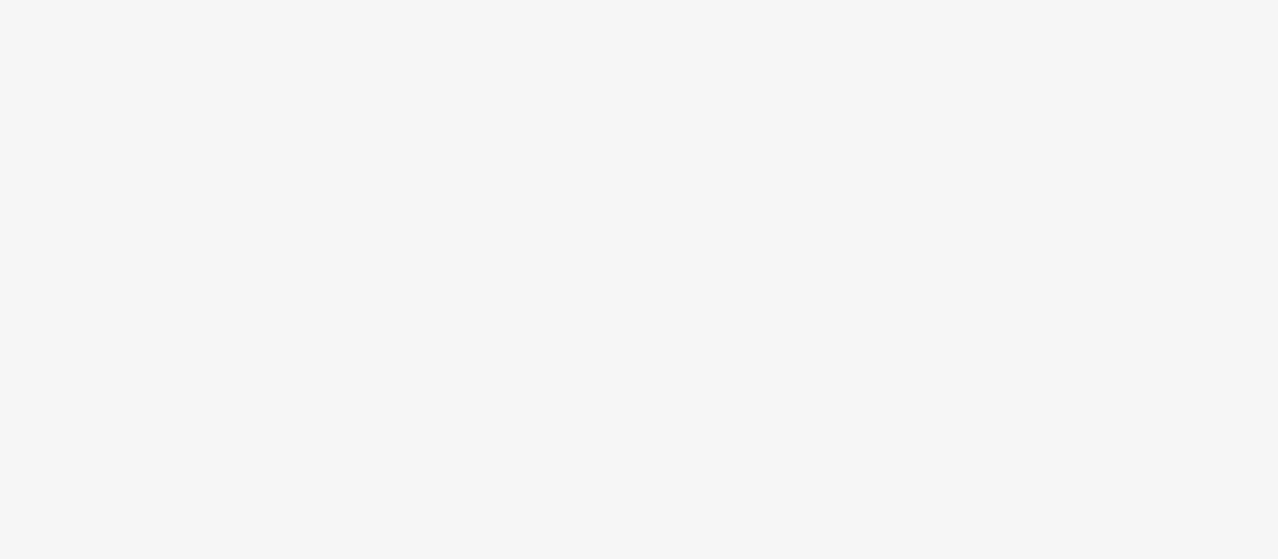 scroll, scrollTop: 0, scrollLeft: 0, axis: both 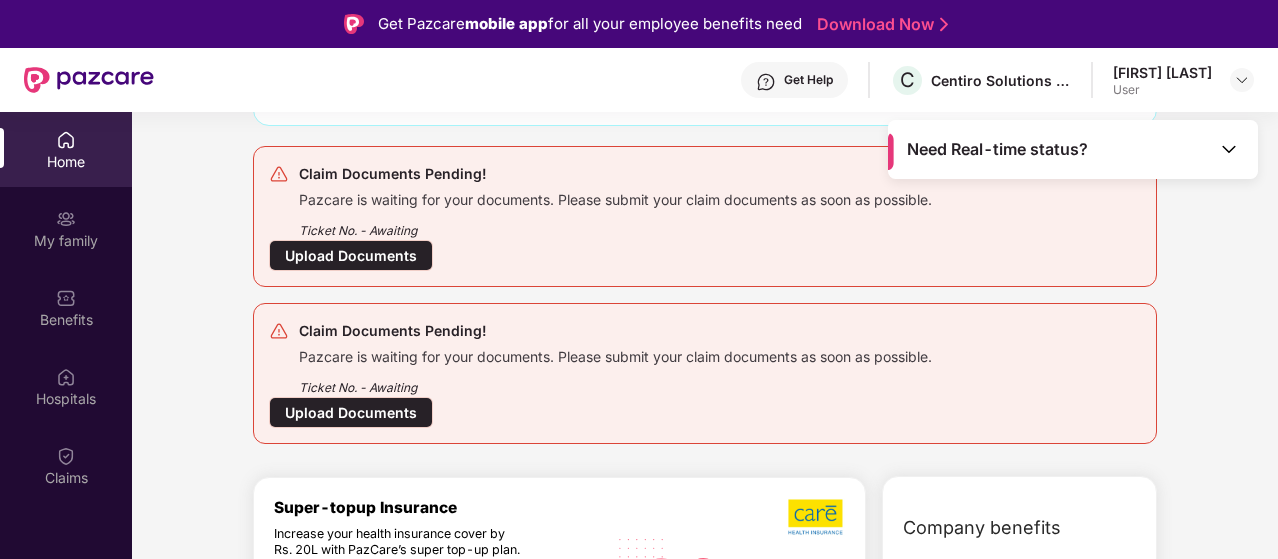 click on "Upload Documents" at bounding box center [351, 412] 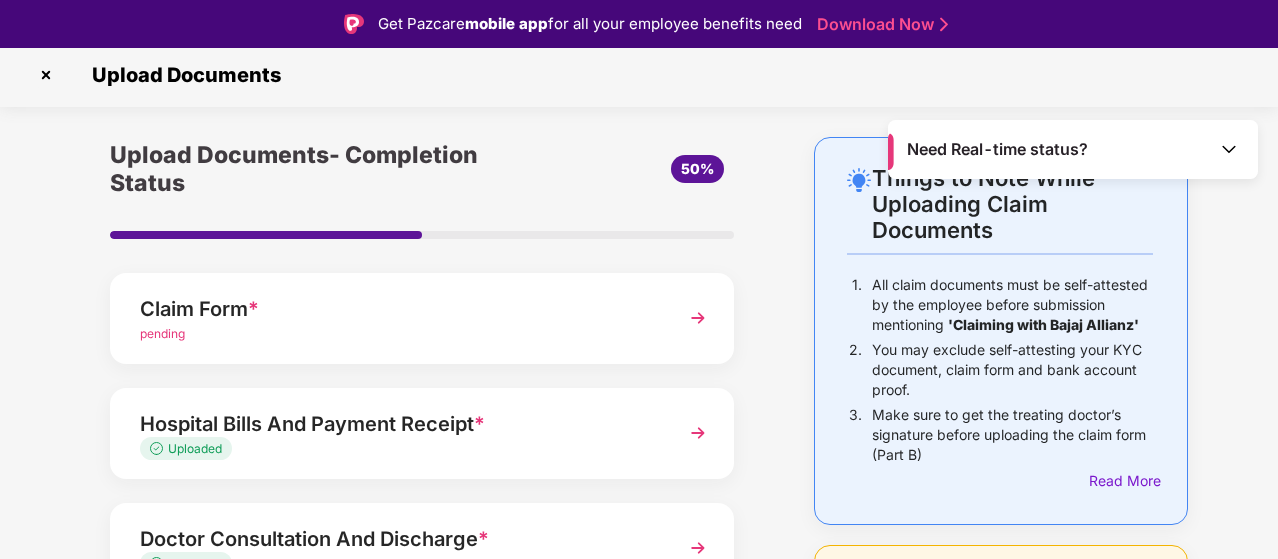 scroll, scrollTop: 7, scrollLeft: 0, axis: vertical 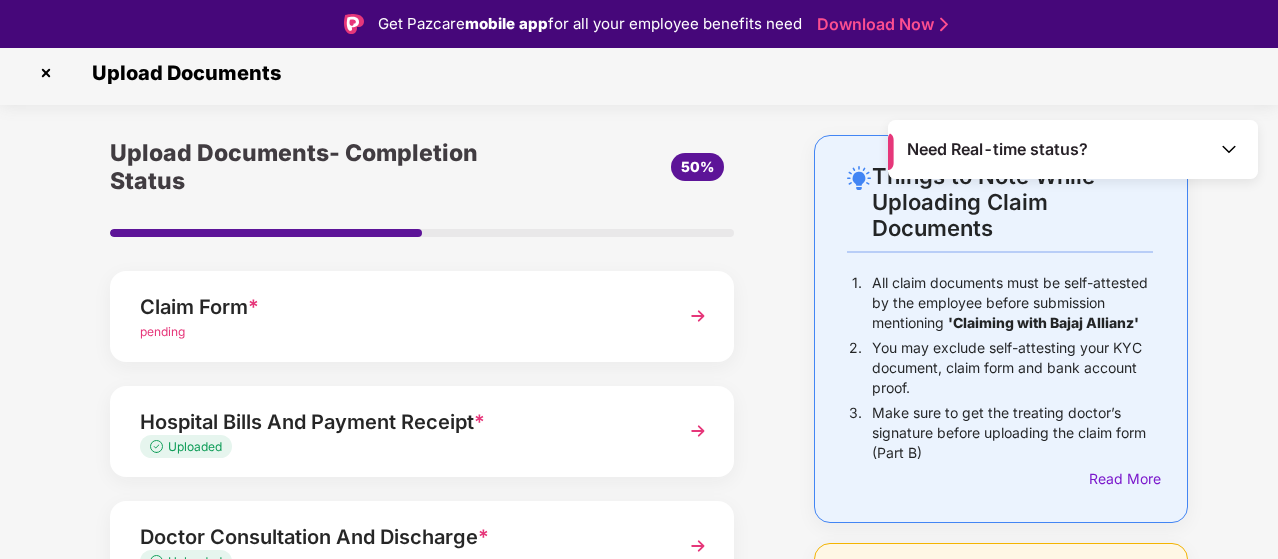 click on "Claim Form *" at bounding box center [398, 307] 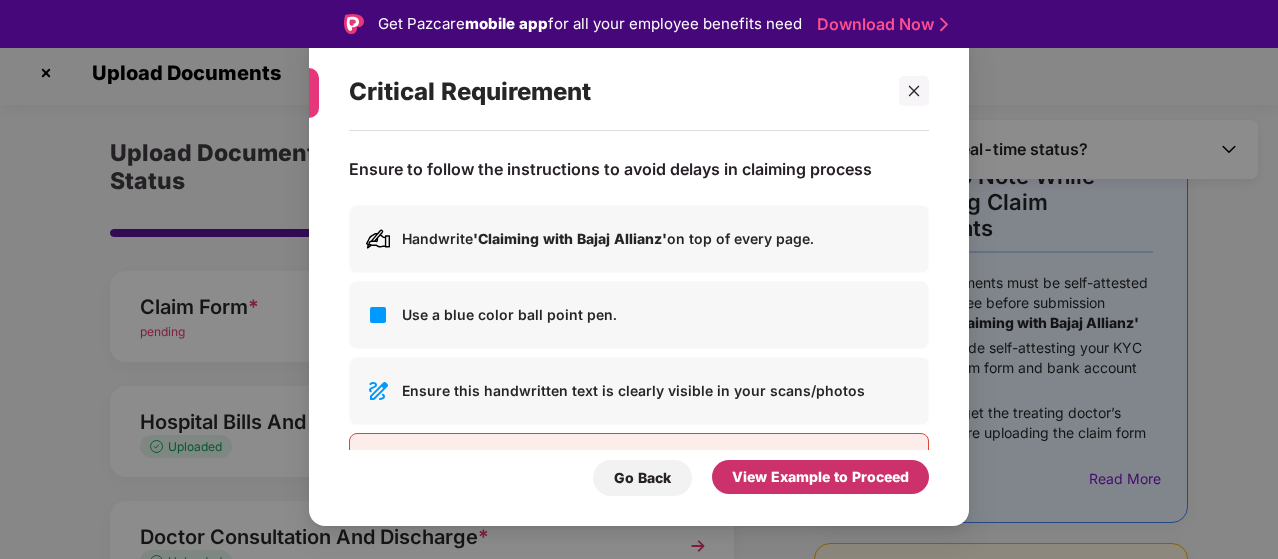 click on "View Example to Proceed" at bounding box center [820, 477] 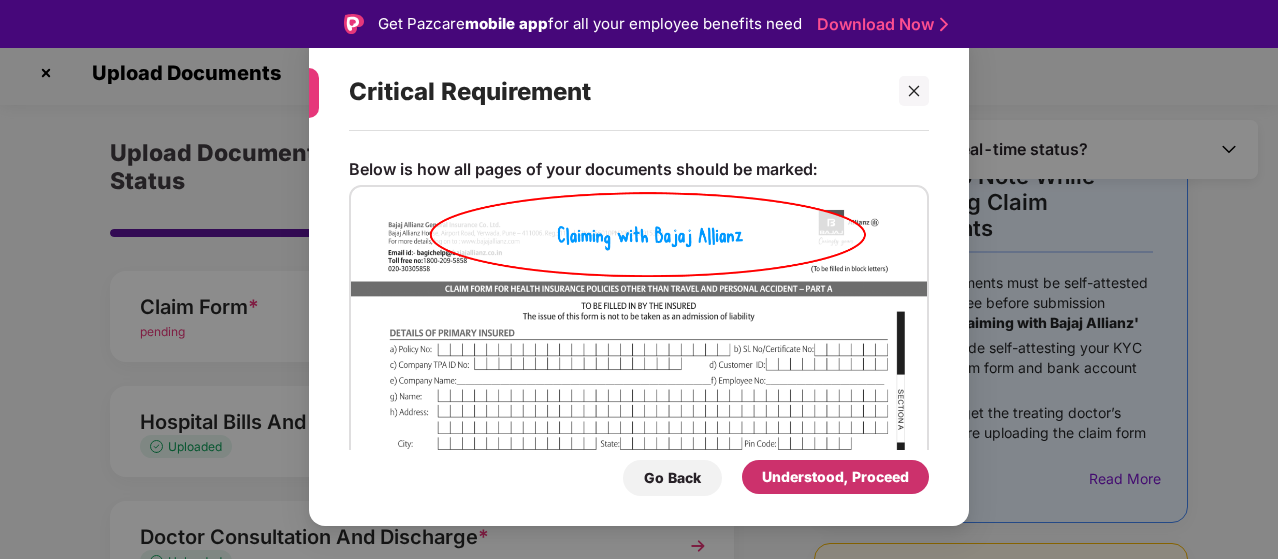 click on "Understood, Proceed" at bounding box center (835, 477) 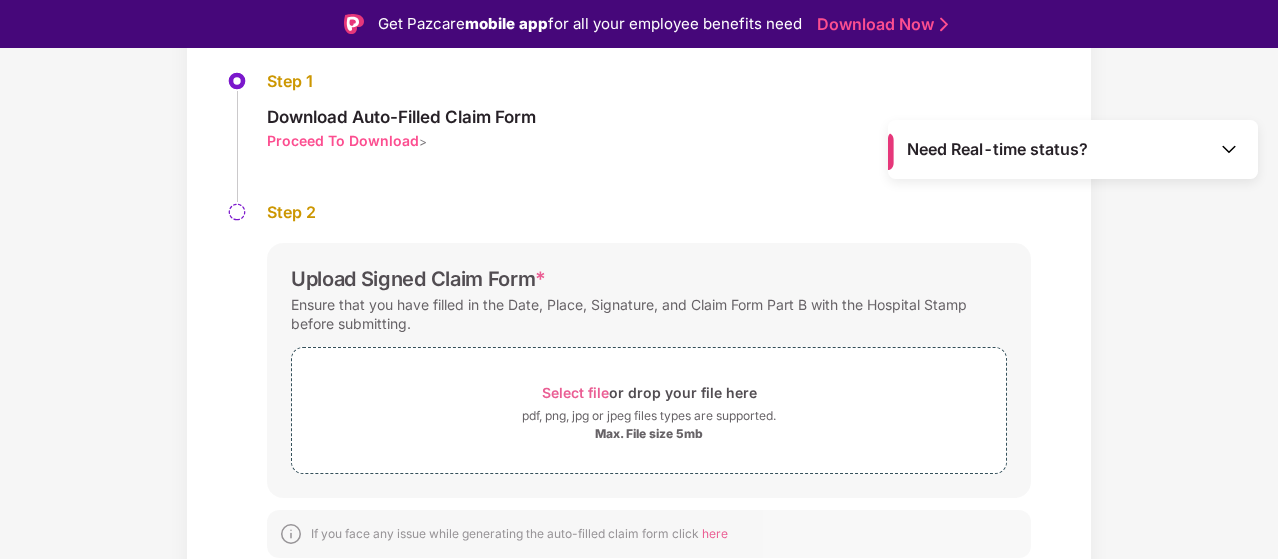 scroll, scrollTop: 212, scrollLeft: 0, axis: vertical 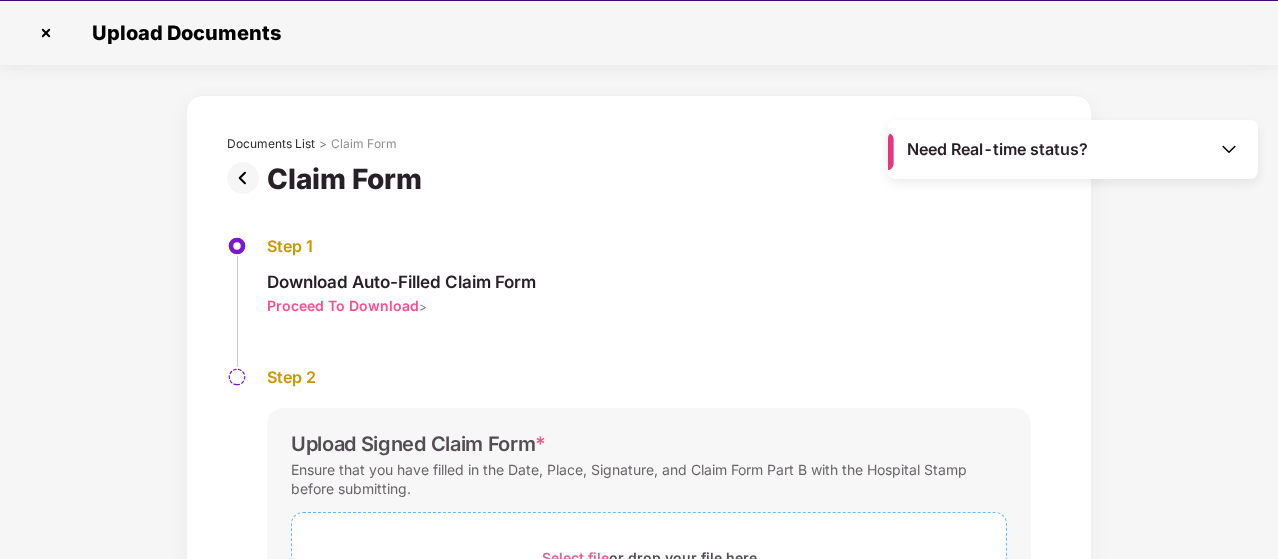 click on "Select file  or drop your file here pdf, png, jpg or jpeg files types are supported. Max. File size 5mb" at bounding box center (649, 575) 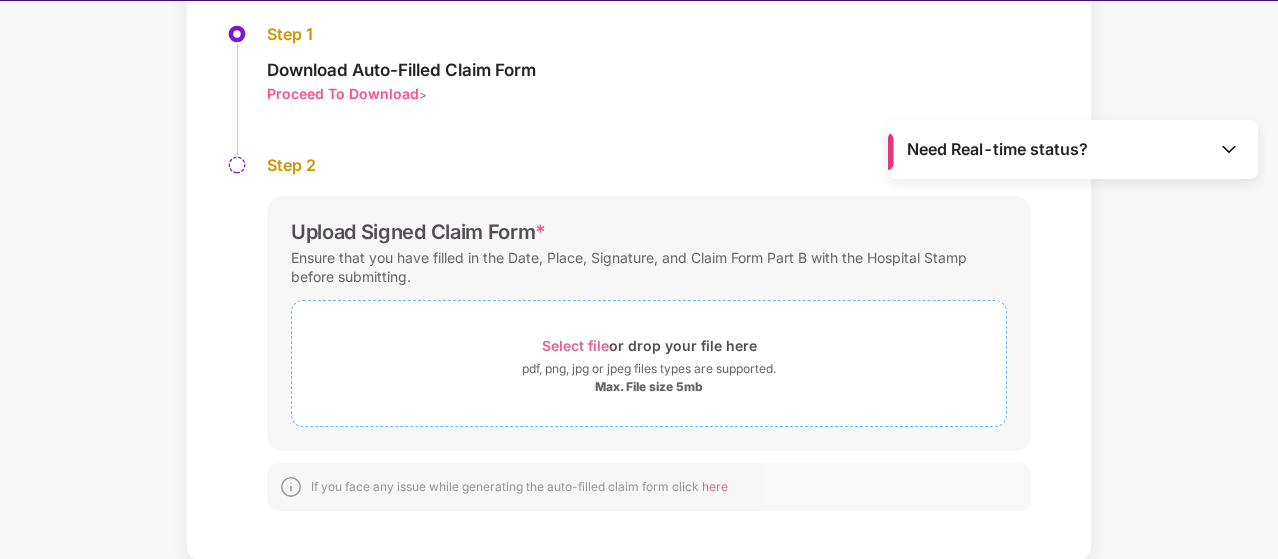click on "Select file" at bounding box center [575, 345] 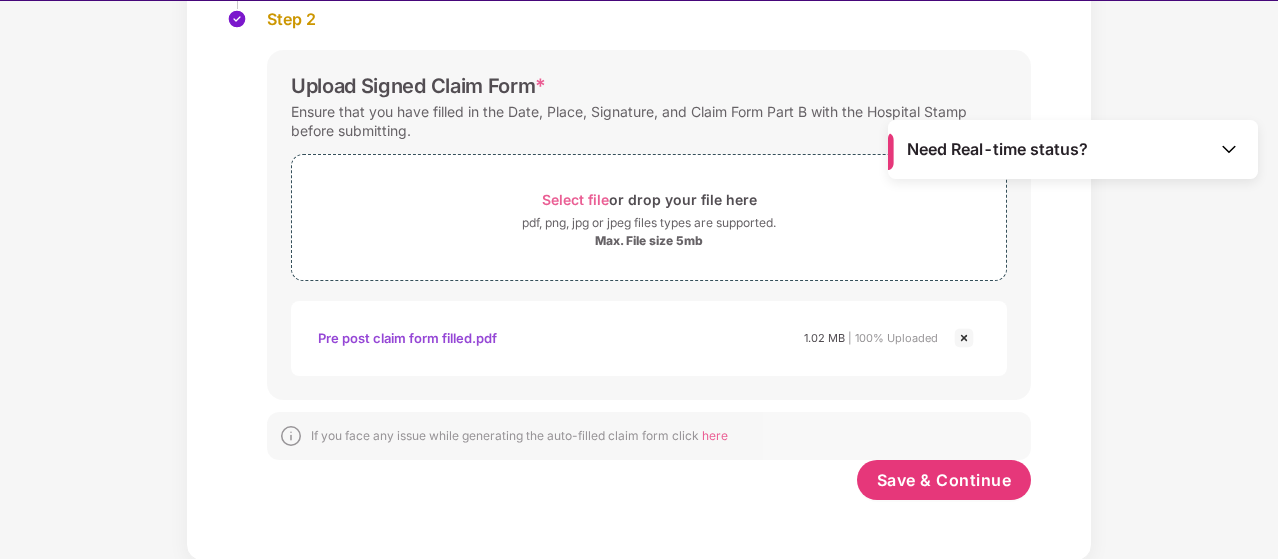 scroll, scrollTop: 357, scrollLeft: 0, axis: vertical 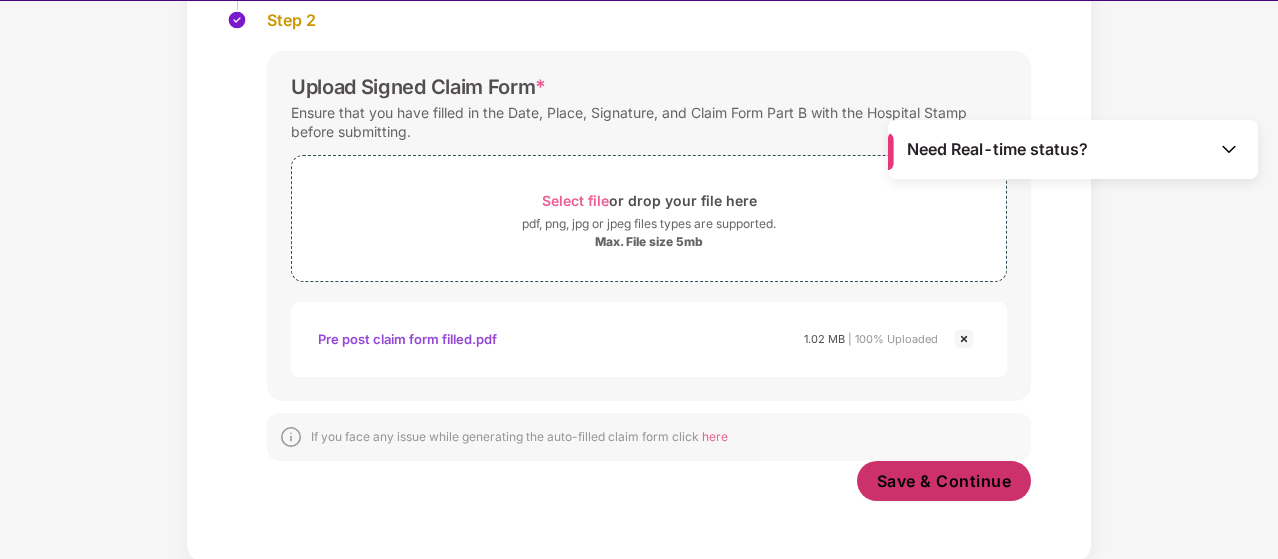 click on "Save & Continue" at bounding box center [944, 481] 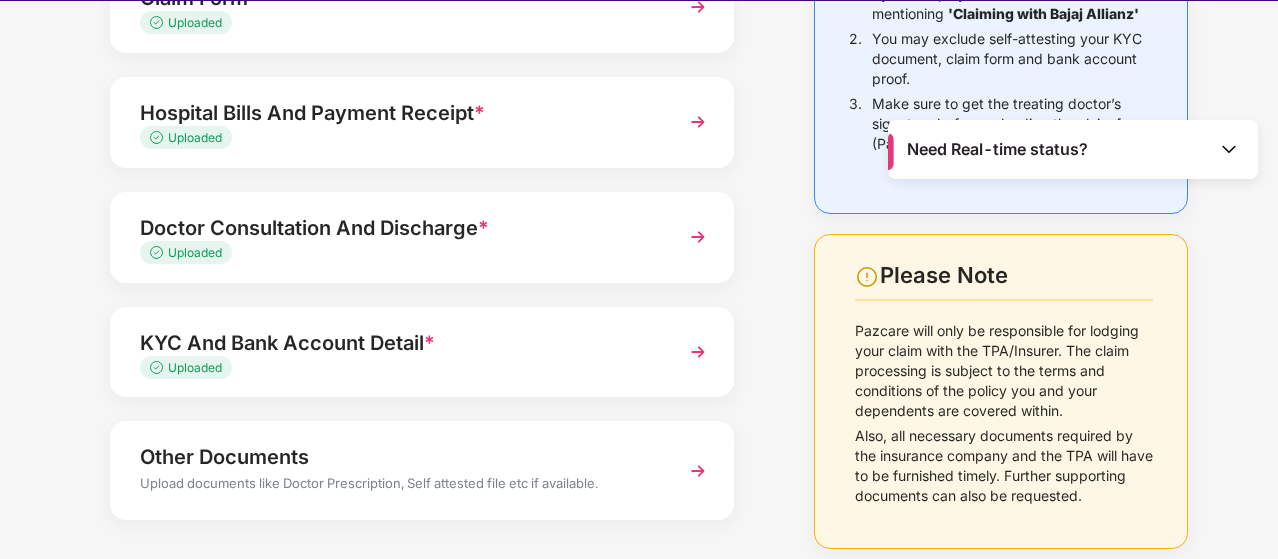 scroll, scrollTop: 352, scrollLeft: 0, axis: vertical 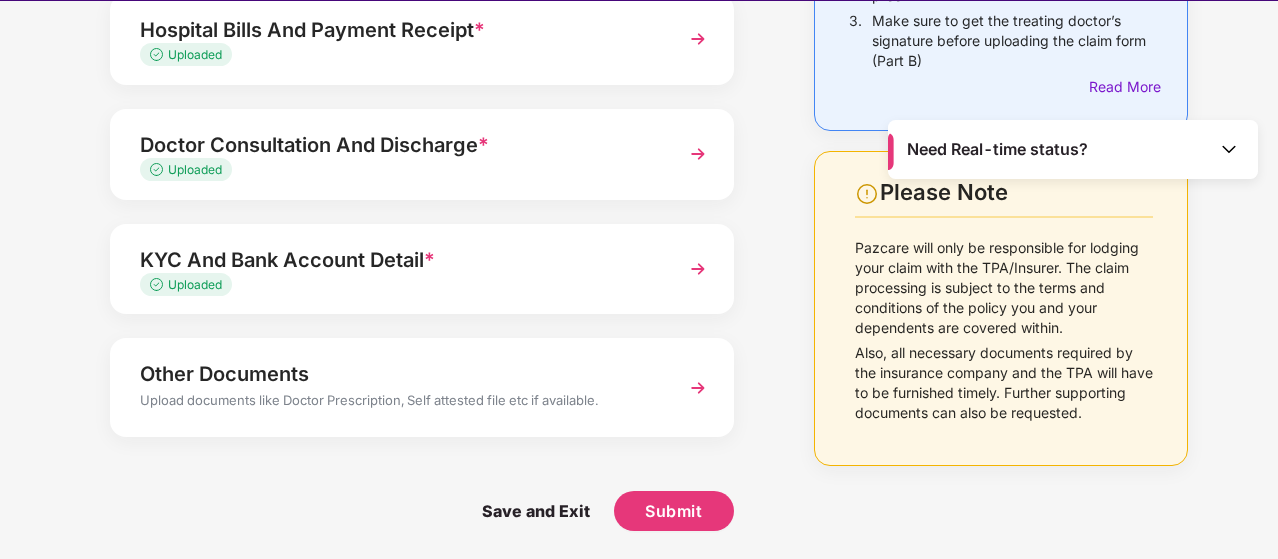 click on "KYC And Bank Account Detail *" at bounding box center [398, 260] 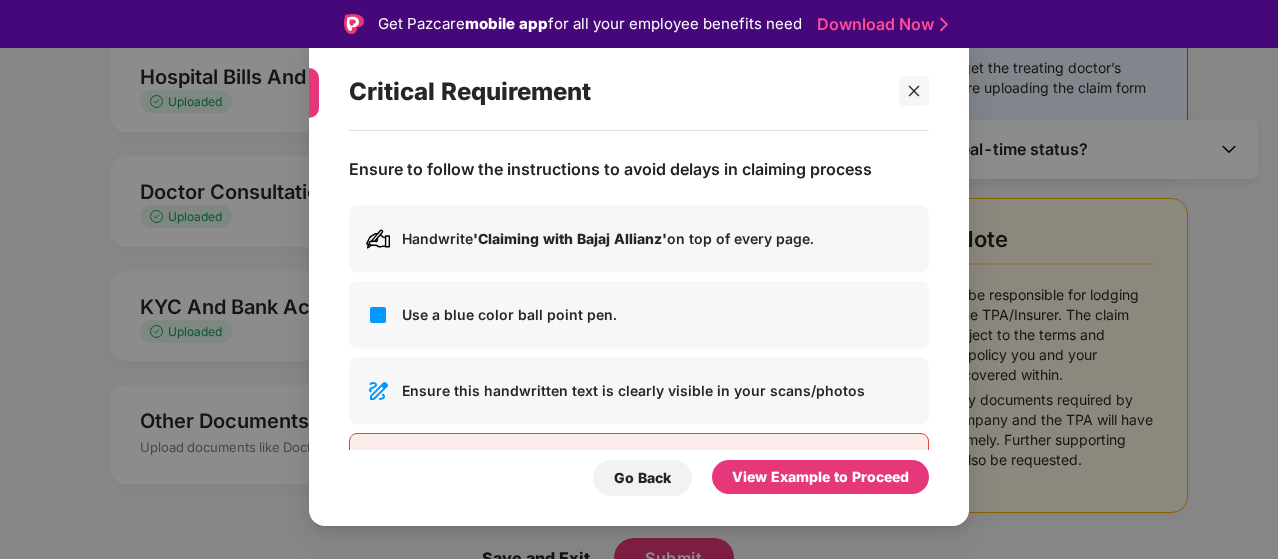 scroll, scrollTop: 78, scrollLeft: 0, axis: vertical 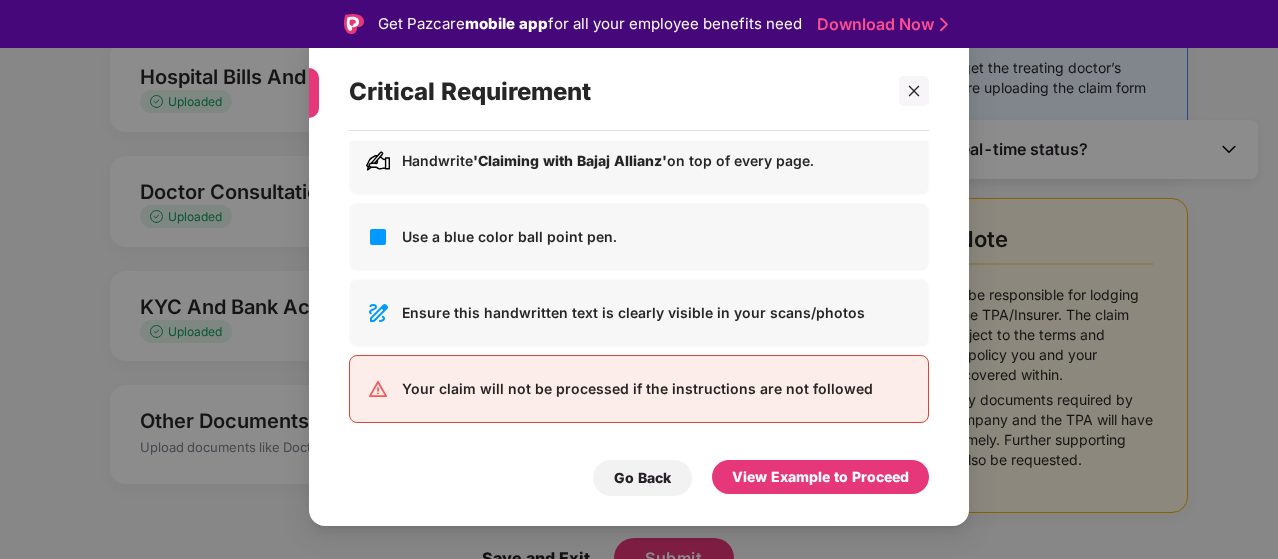 click on "View Example to Proceed" at bounding box center (820, 477) 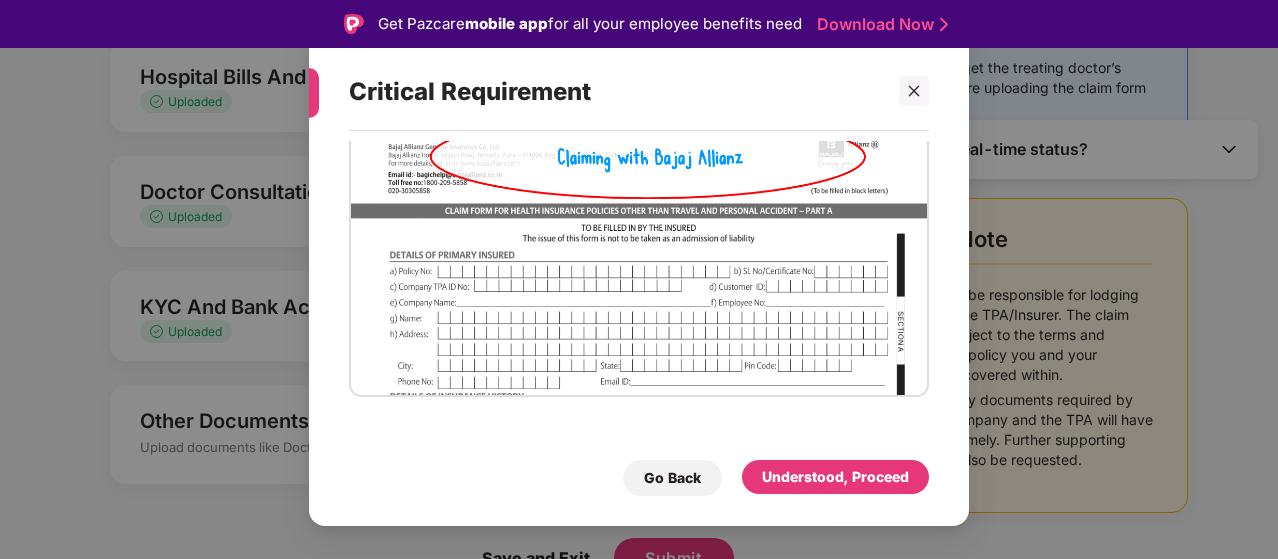 scroll, scrollTop: 84, scrollLeft: 0, axis: vertical 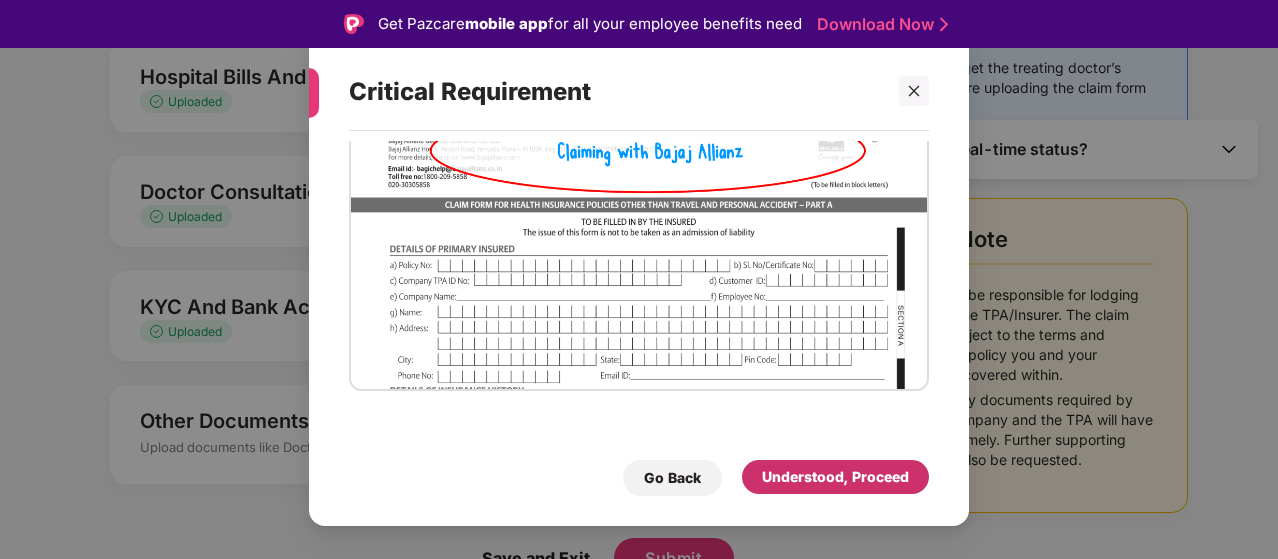 click on "Understood, Proceed" at bounding box center (835, 477) 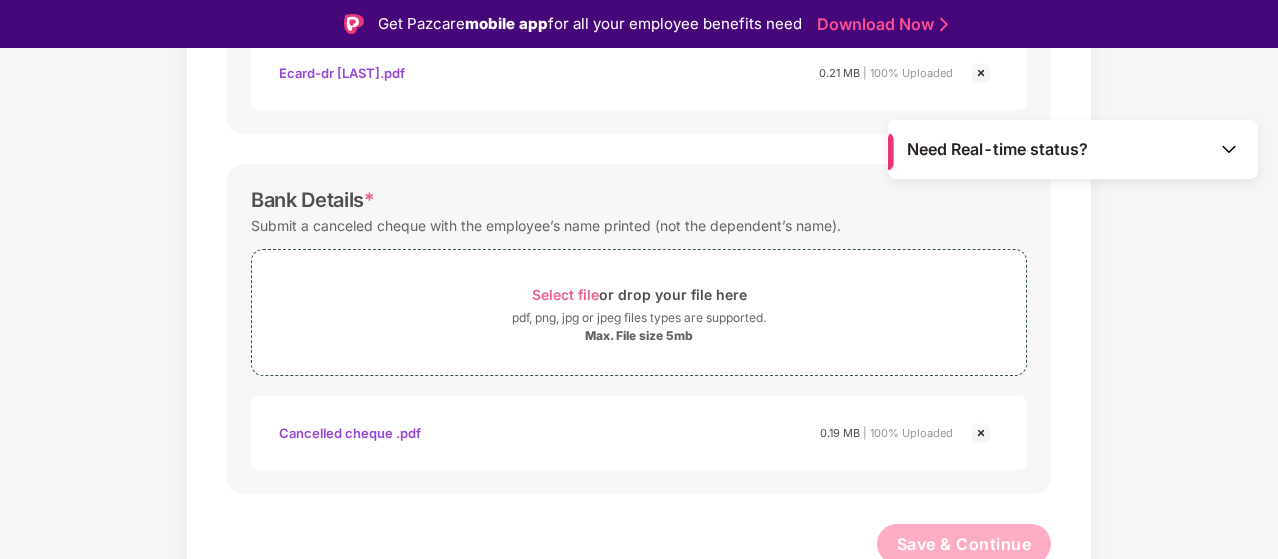 scroll, scrollTop: 916, scrollLeft: 0, axis: vertical 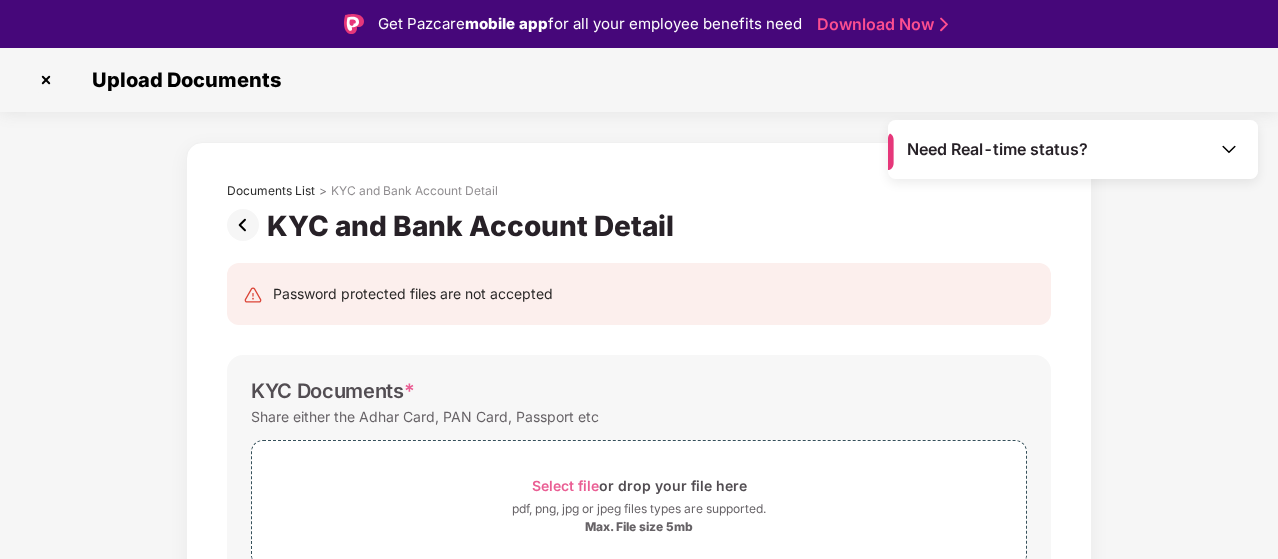 click at bounding box center (247, 225) 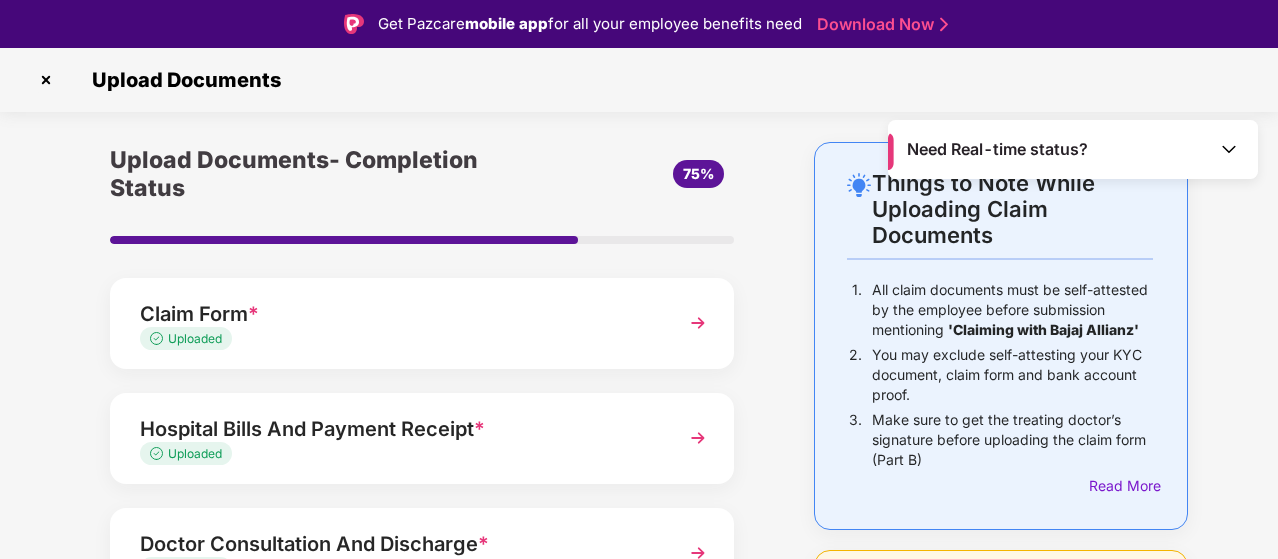 click on "Upload Documents- Completion Status 75%" at bounding box center [422, 198] 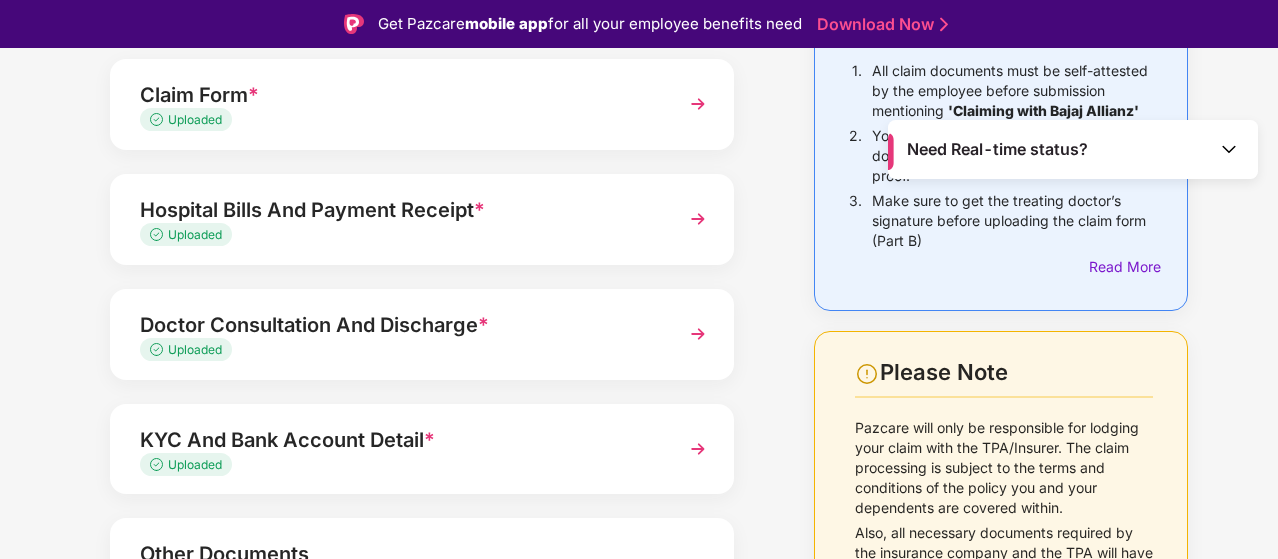 scroll, scrollTop: 217, scrollLeft: 0, axis: vertical 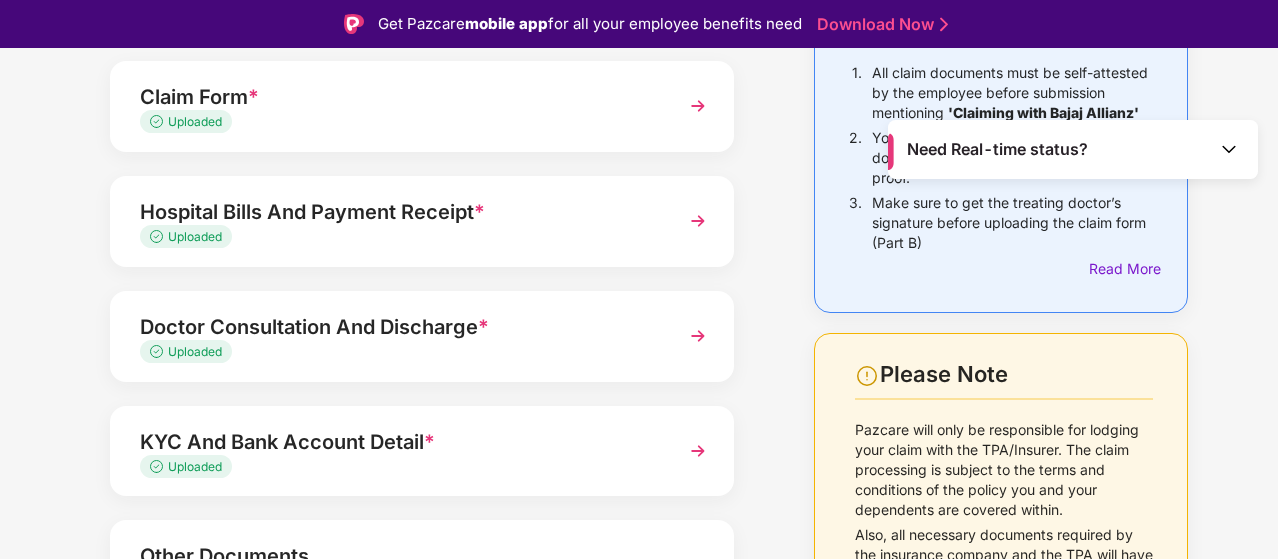 click at bounding box center [698, 221] 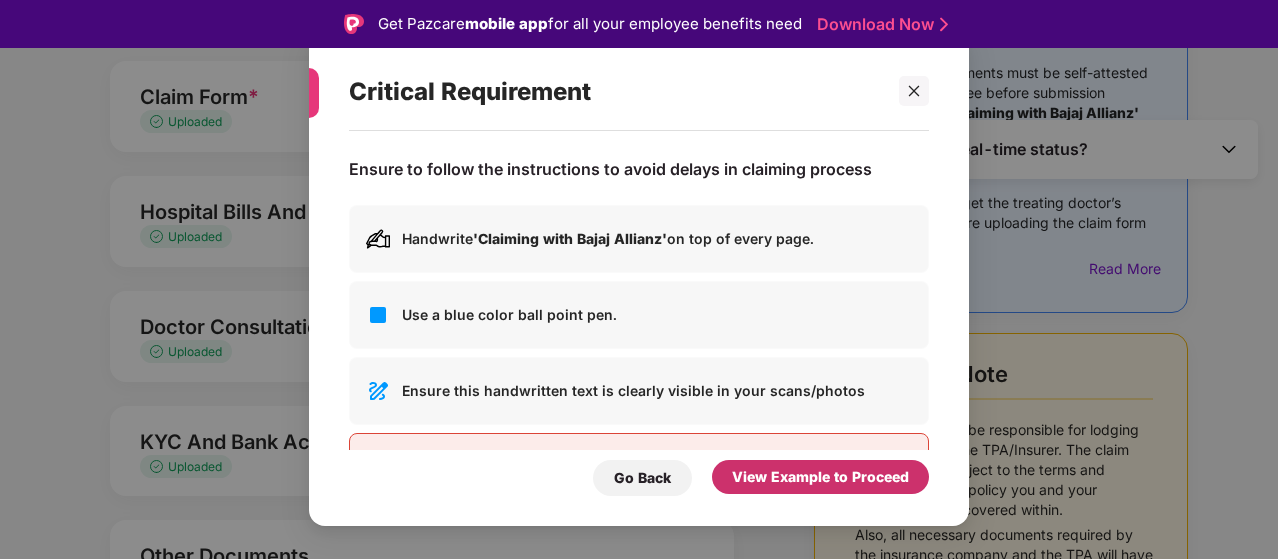 click on "Go Back View Example to Proceed" at bounding box center (639, 473) 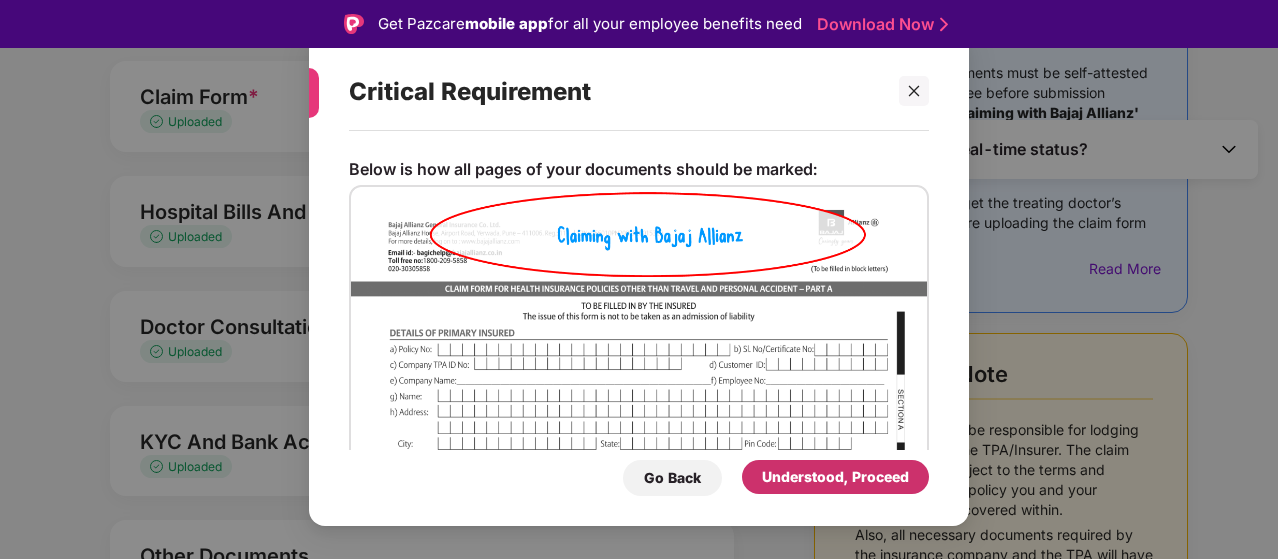 click on "Understood, Proceed" at bounding box center [835, 477] 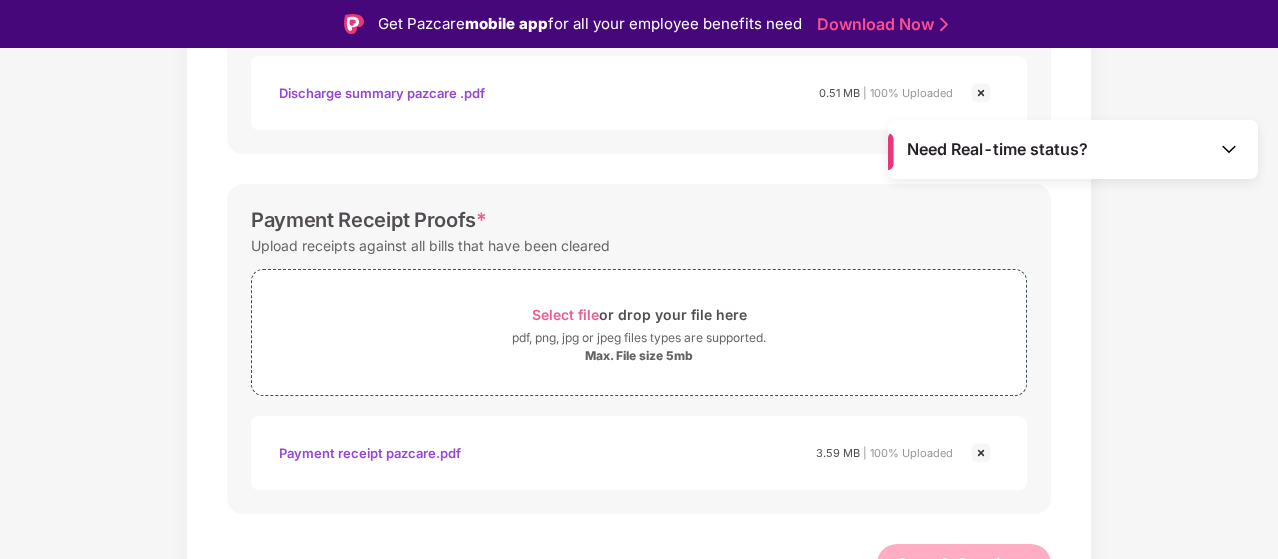 scroll, scrollTop: 935, scrollLeft: 0, axis: vertical 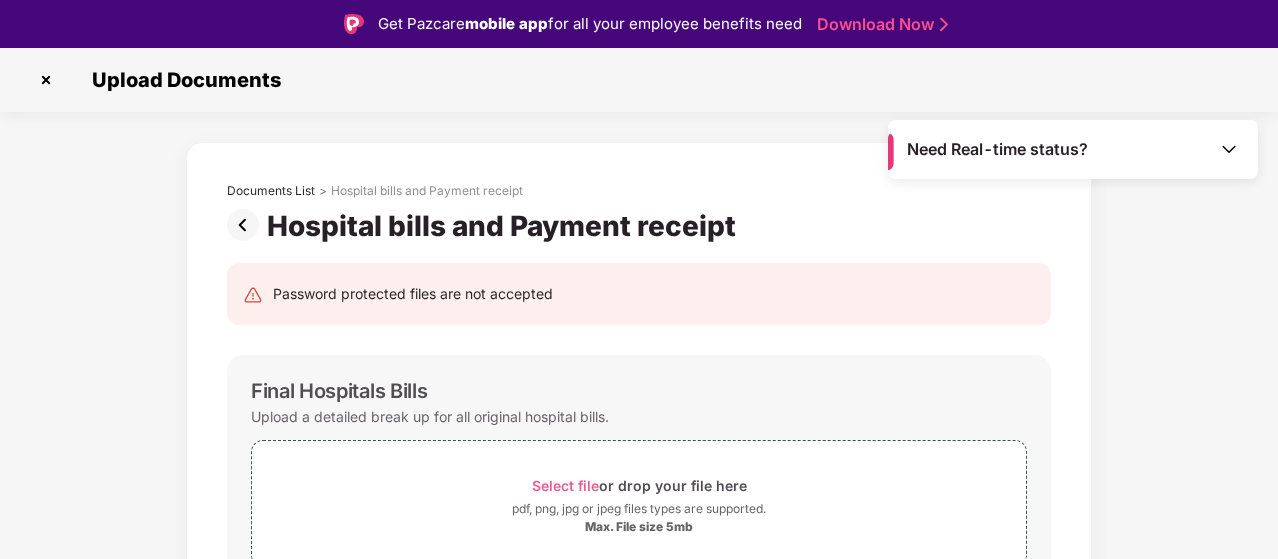 click at bounding box center (247, 225) 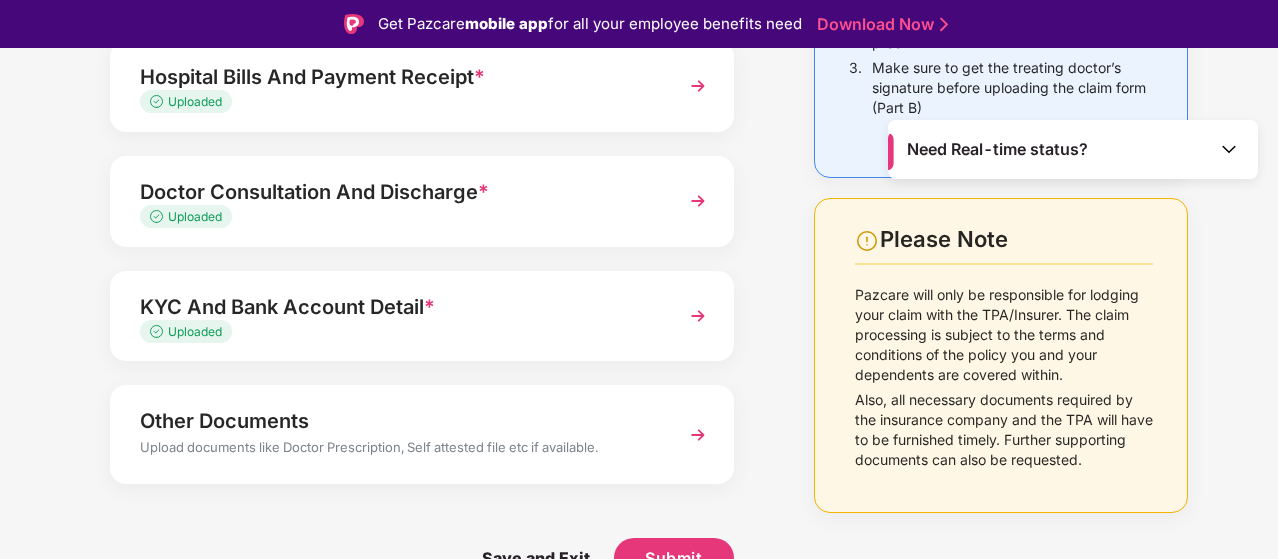 scroll, scrollTop: 348, scrollLeft: 0, axis: vertical 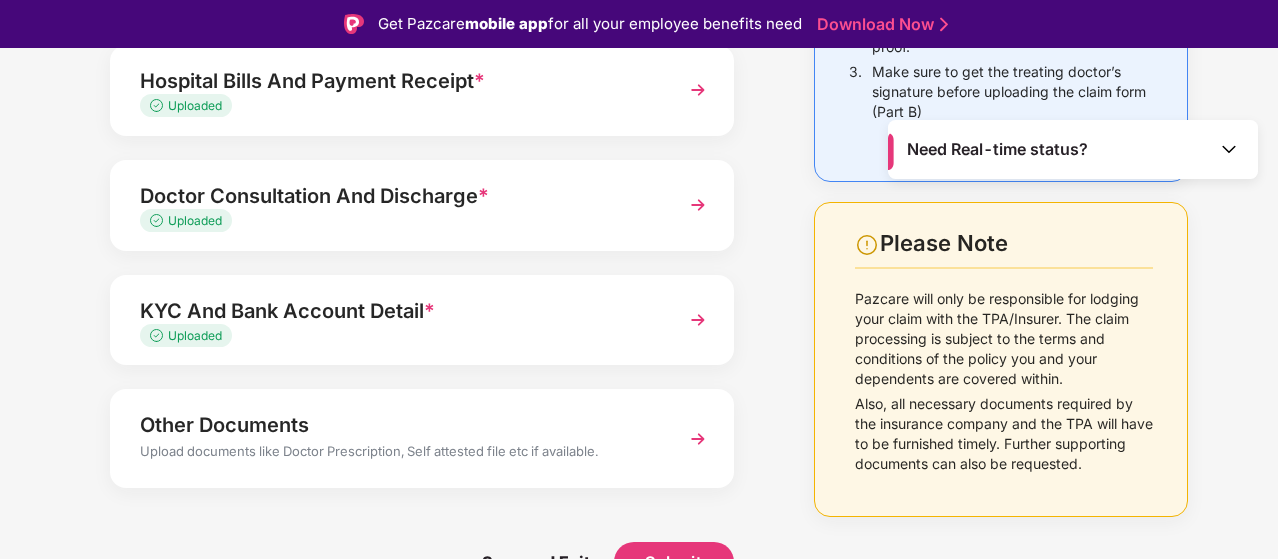 click at bounding box center (698, 205) 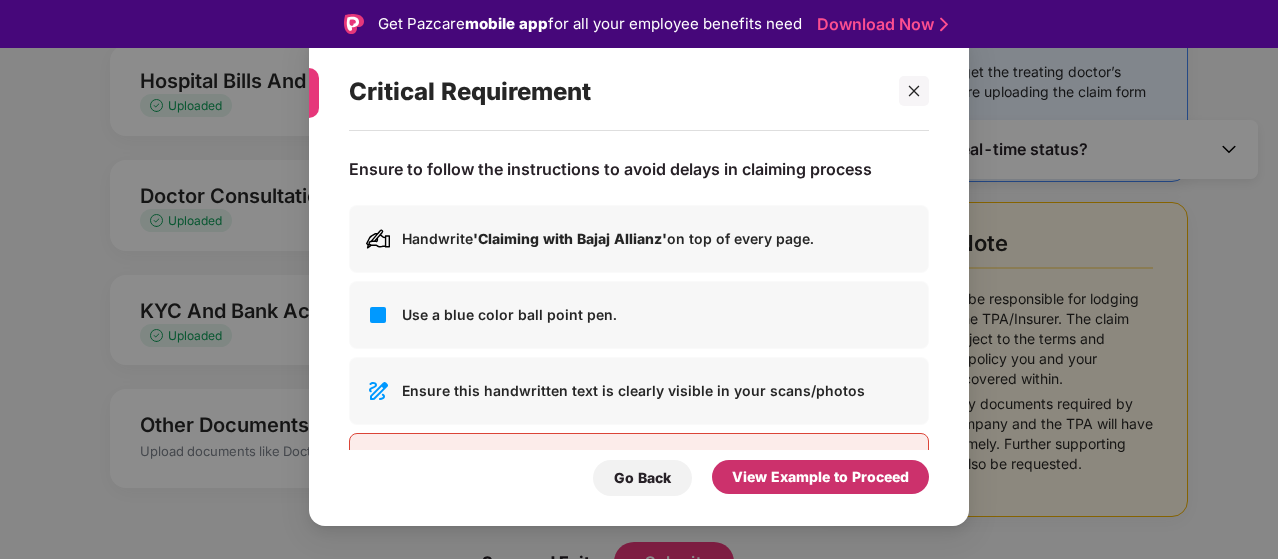 scroll, scrollTop: 48, scrollLeft: 0, axis: vertical 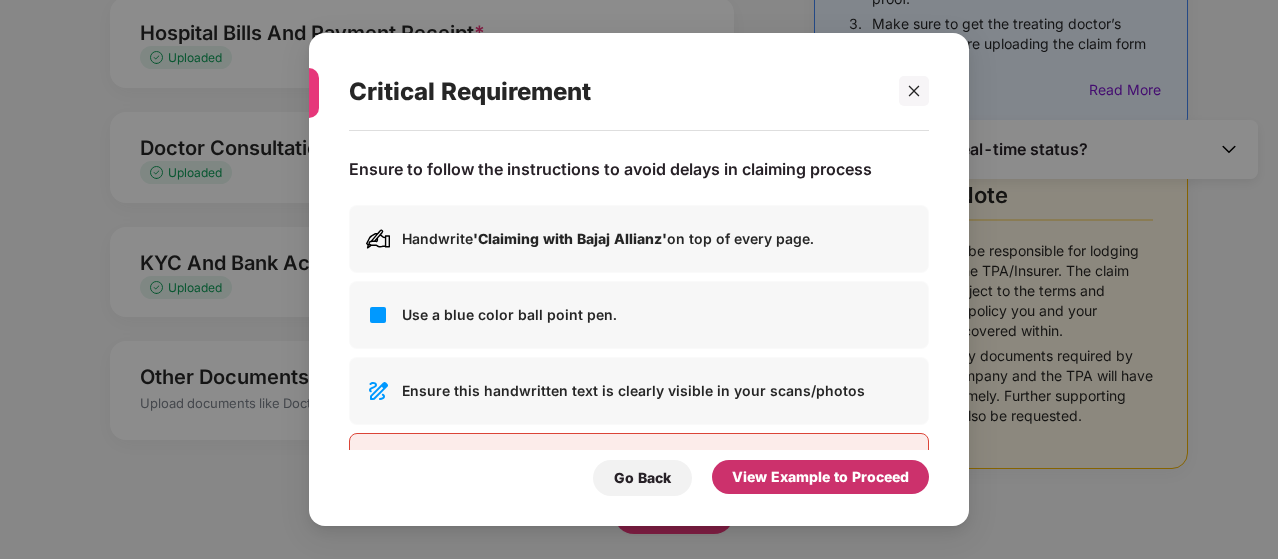 click on "View Example to Proceed" at bounding box center [820, 477] 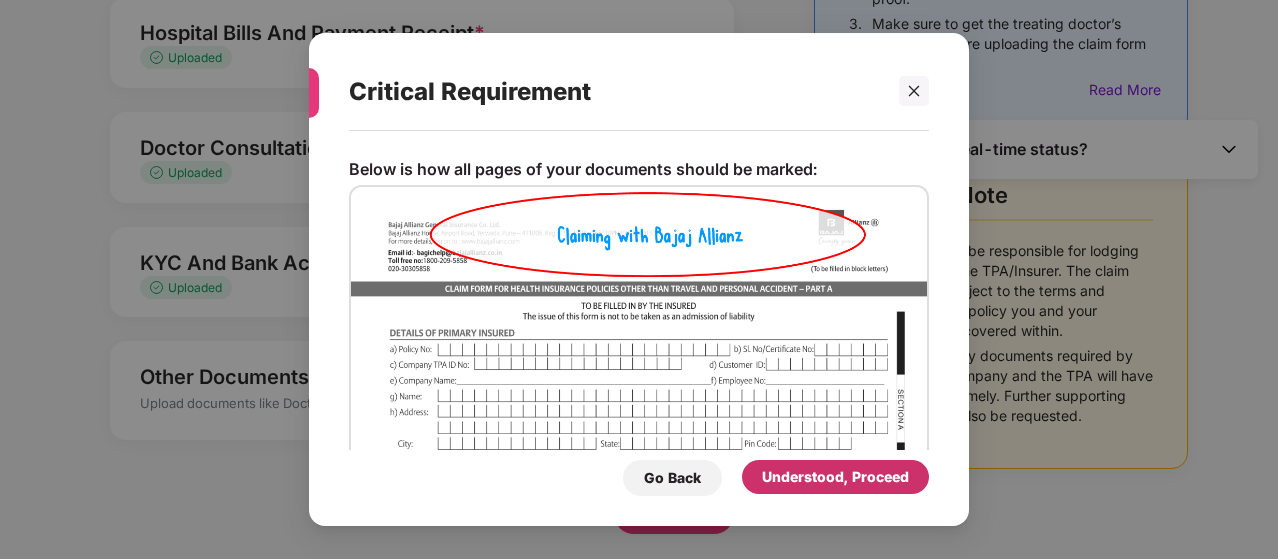 click on "Understood, Proceed" at bounding box center [835, 477] 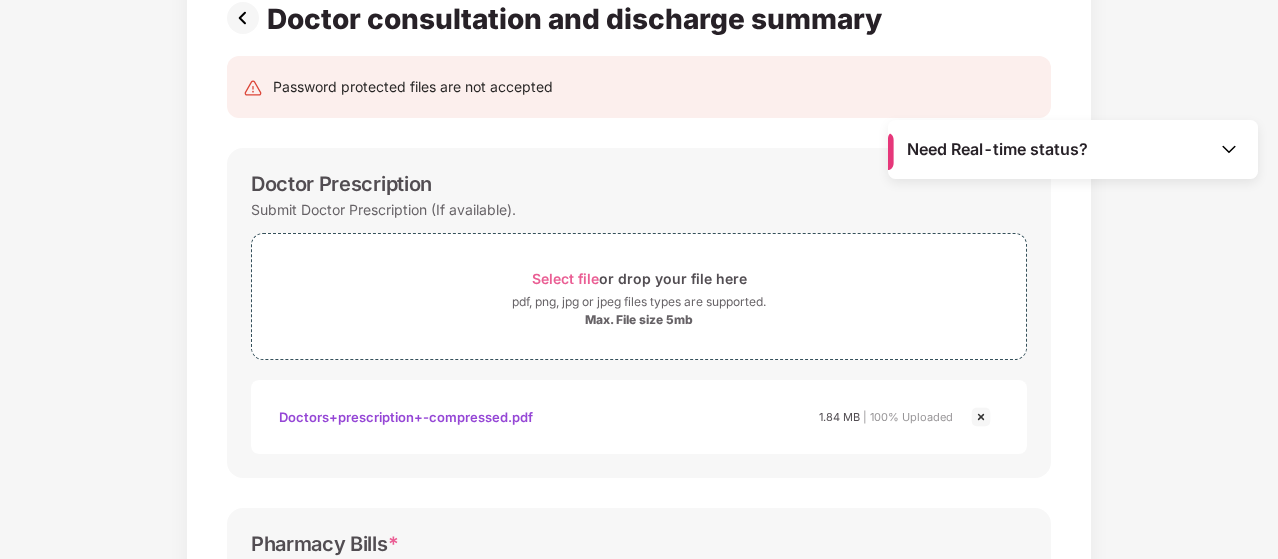 scroll, scrollTop: 0, scrollLeft: 0, axis: both 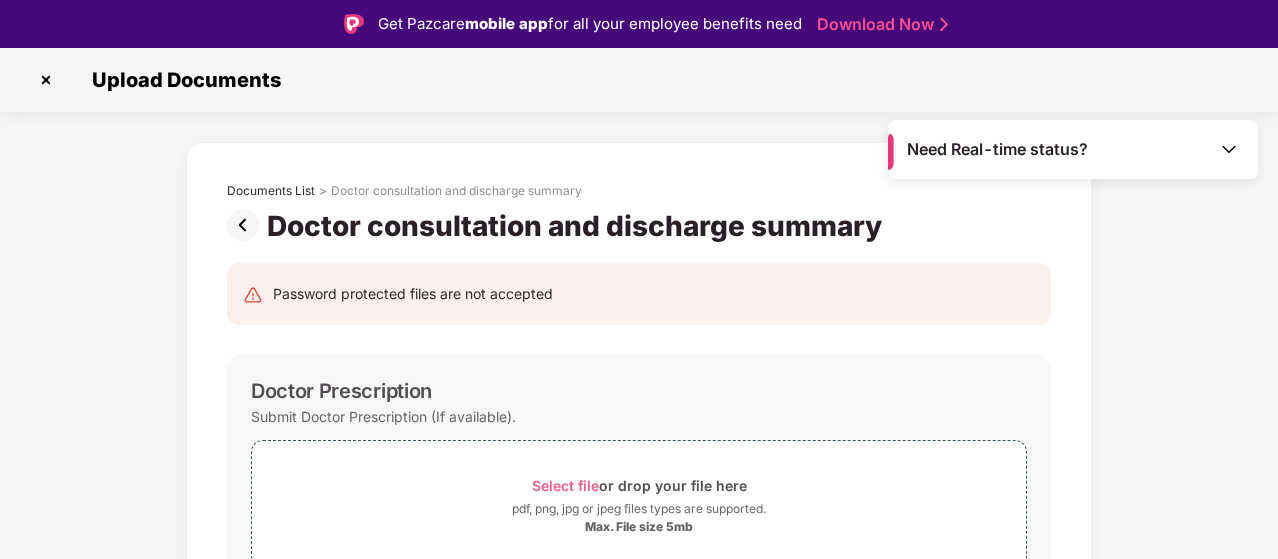 click at bounding box center (247, 225) 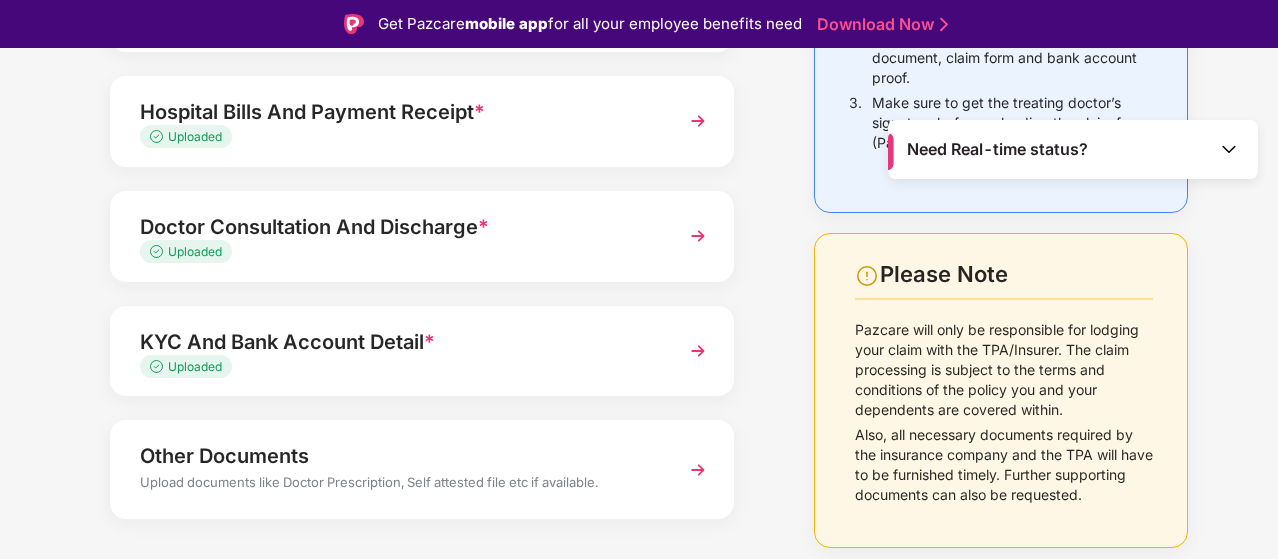 scroll, scrollTop: 352, scrollLeft: 0, axis: vertical 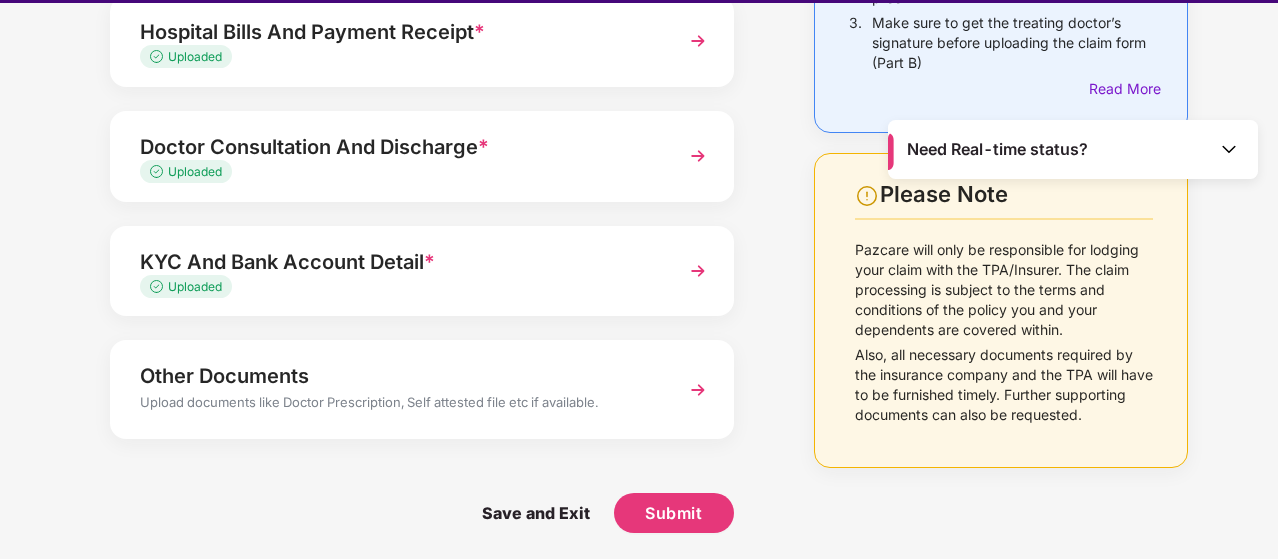 click on "KYC And Bank Account Detail * Uploaded" at bounding box center (422, 271) 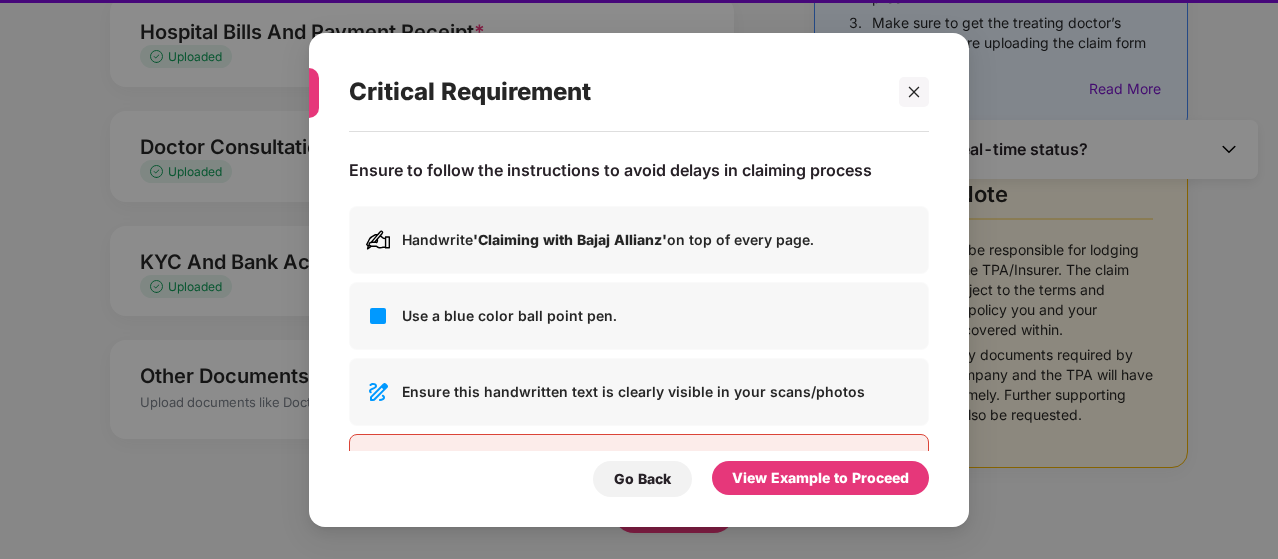 scroll, scrollTop: 0, scrollLeft: 0, axis: both 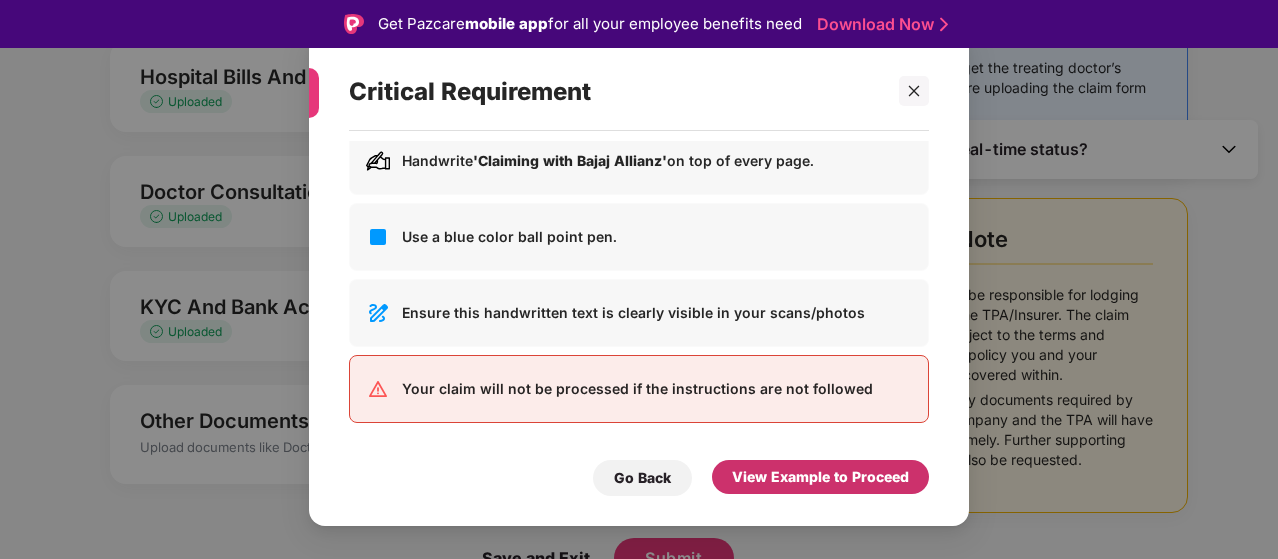 click on "View Example to Proceed" at bounding box center (820, 477) 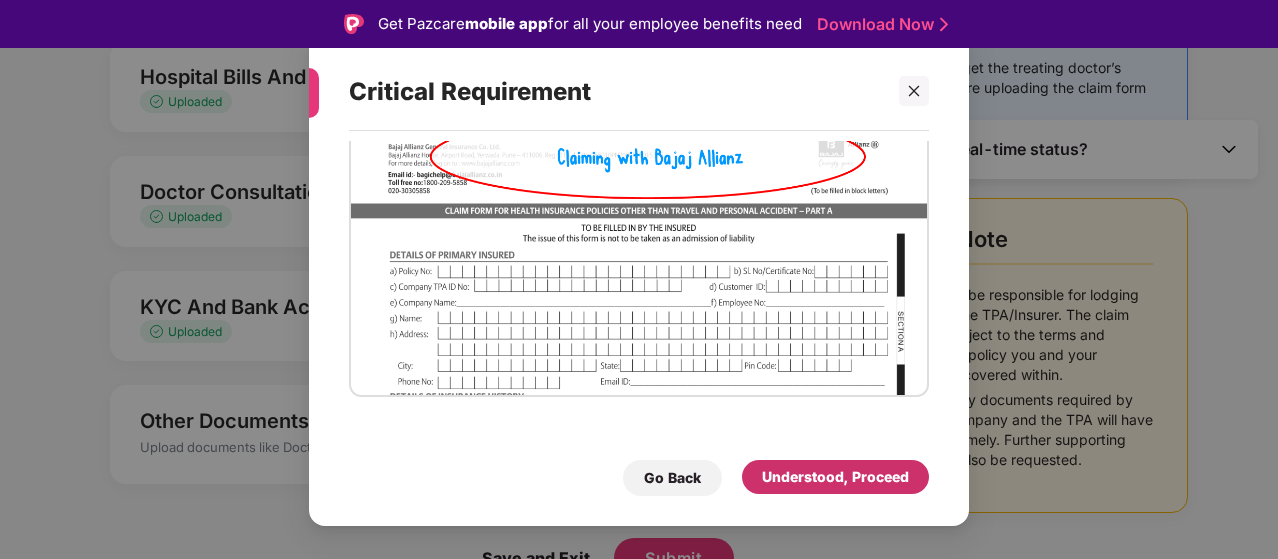 scroll, scrollTop: 79, scrollLeft: 0, axis: vertical 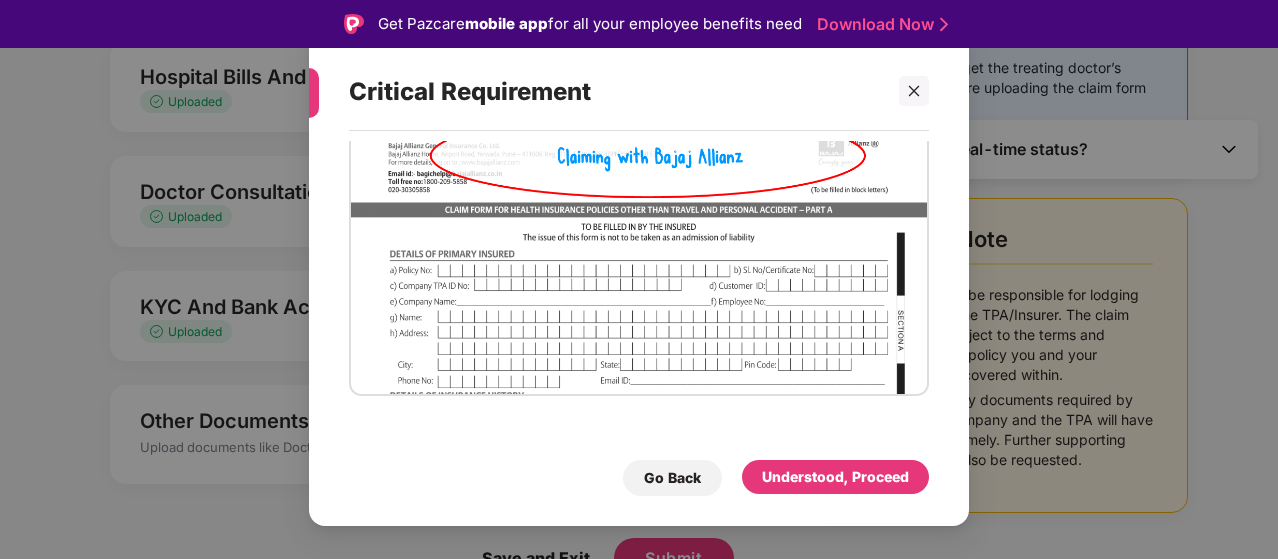 click on "Below is how all pages of your documents should be marked:" at bounding box center [639, 295] 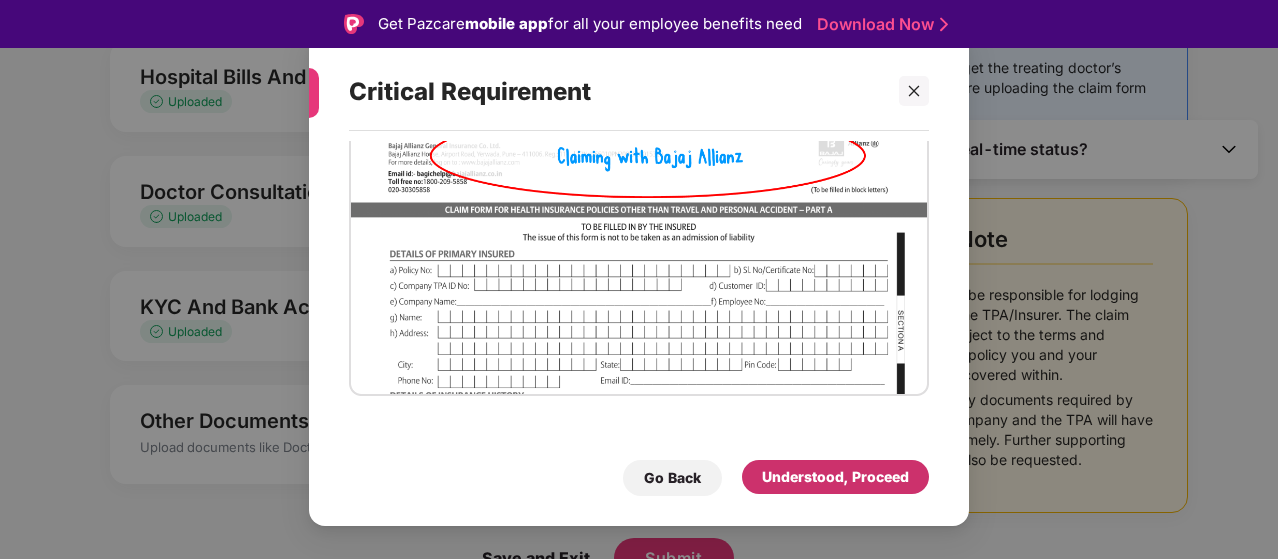 click on "Understood, Proceed" at bounding box center (835, 477) 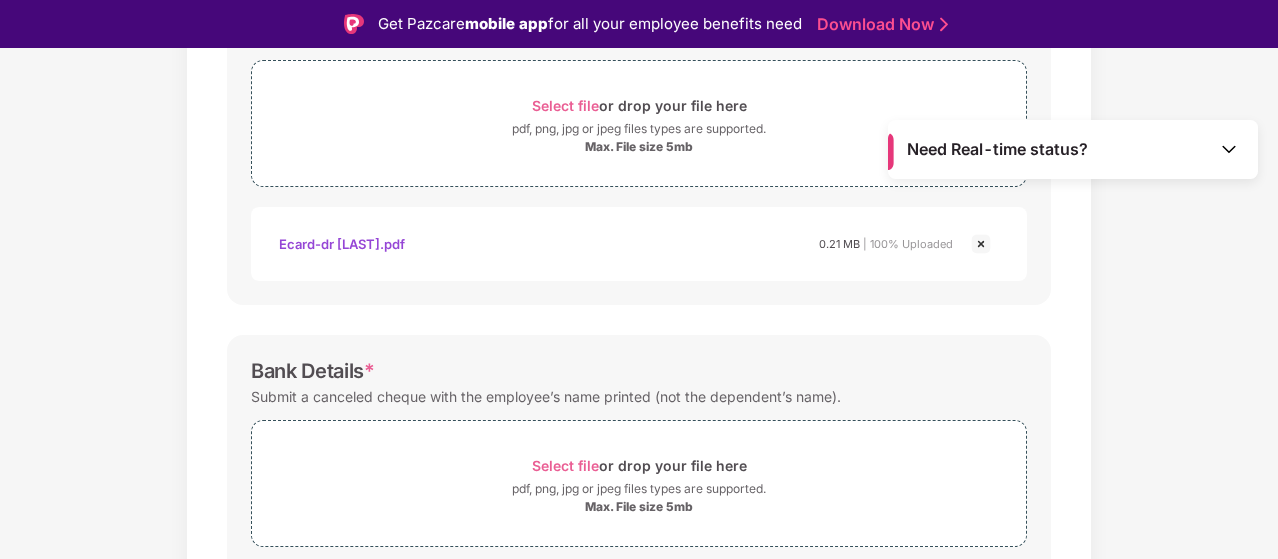 scroll, scrollTop: 916, scrollLeft: 0, axis: vertical 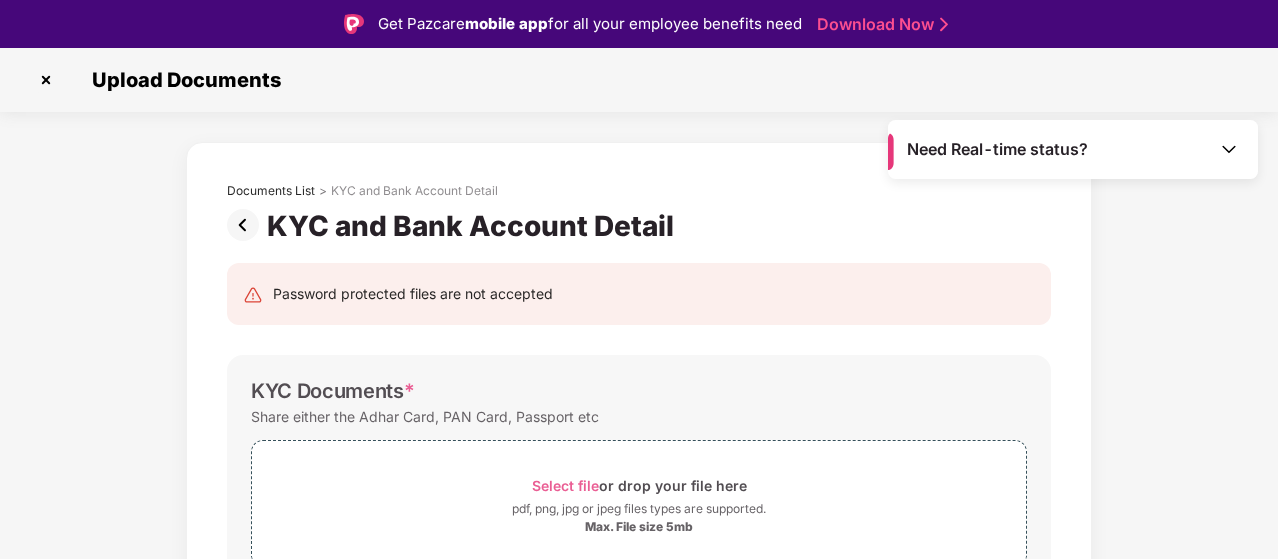 click at bounding box center (247, 225) 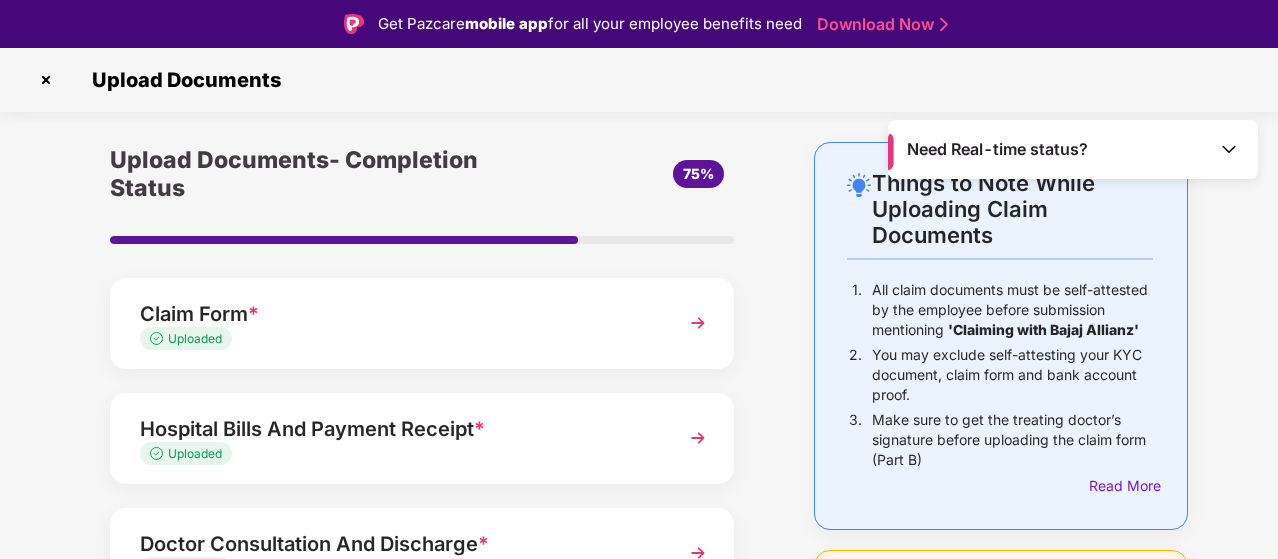scroll, scrollTop: 352, scrollLeft: 0, axis: vertical 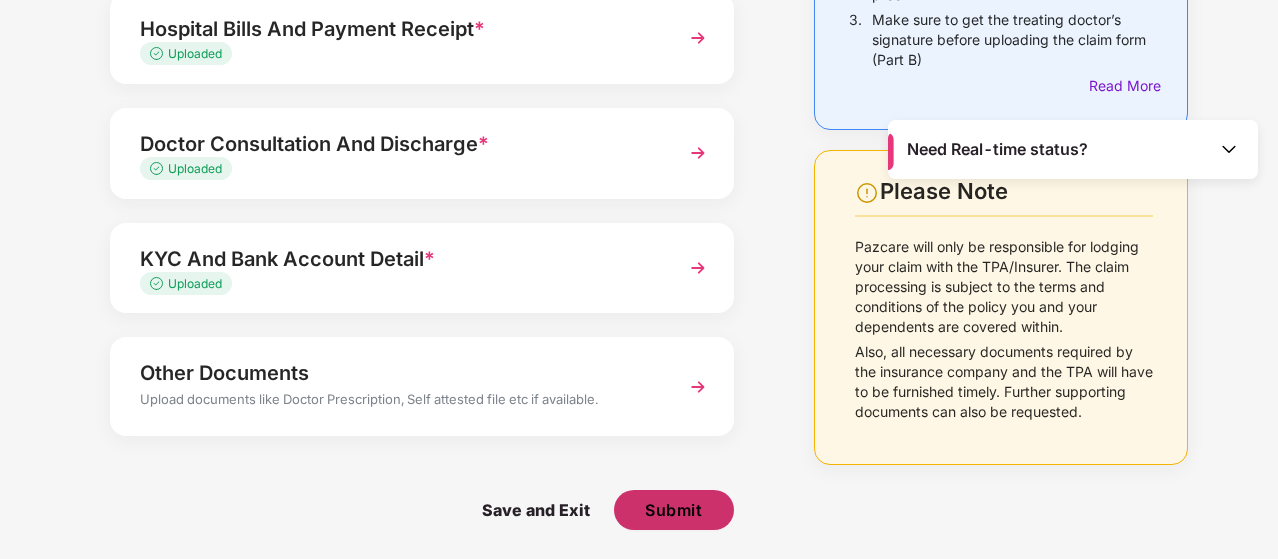 click on "Submit" at bounding box center [674, 510] 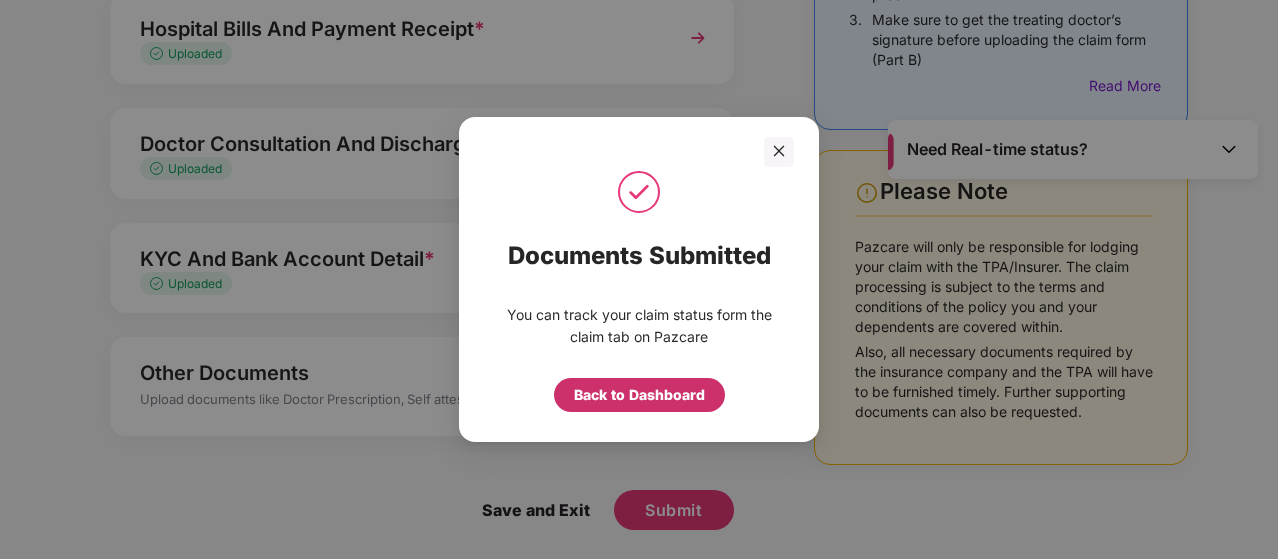 click on "Back to Dashboard" at bounding box center [639, 395] 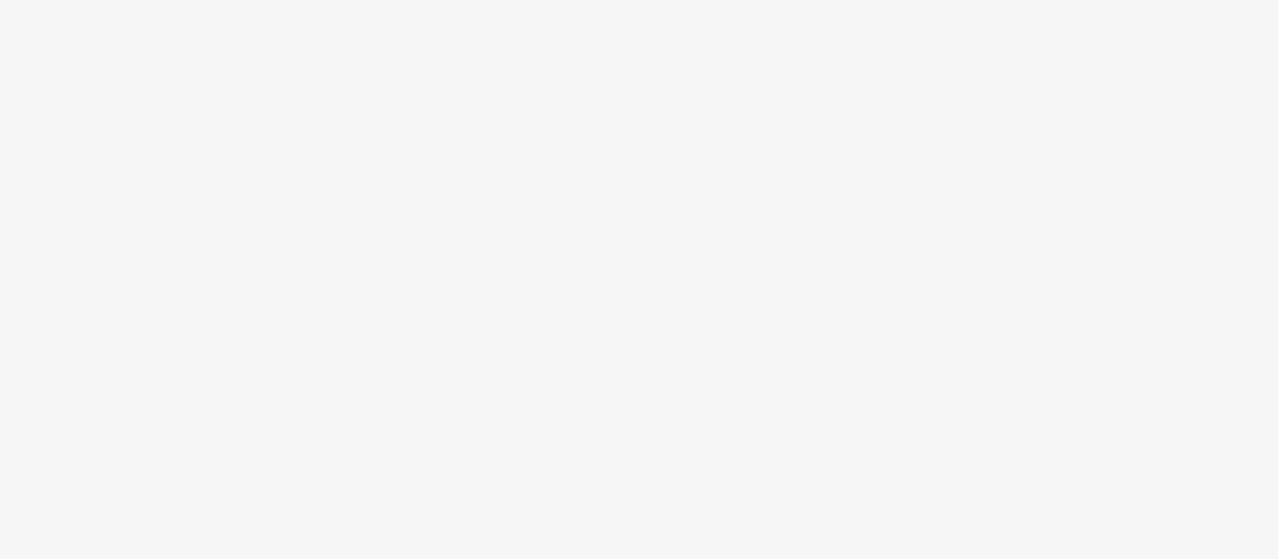 scroll, scrollTop: 0, scrollLeft: 0, axis: both 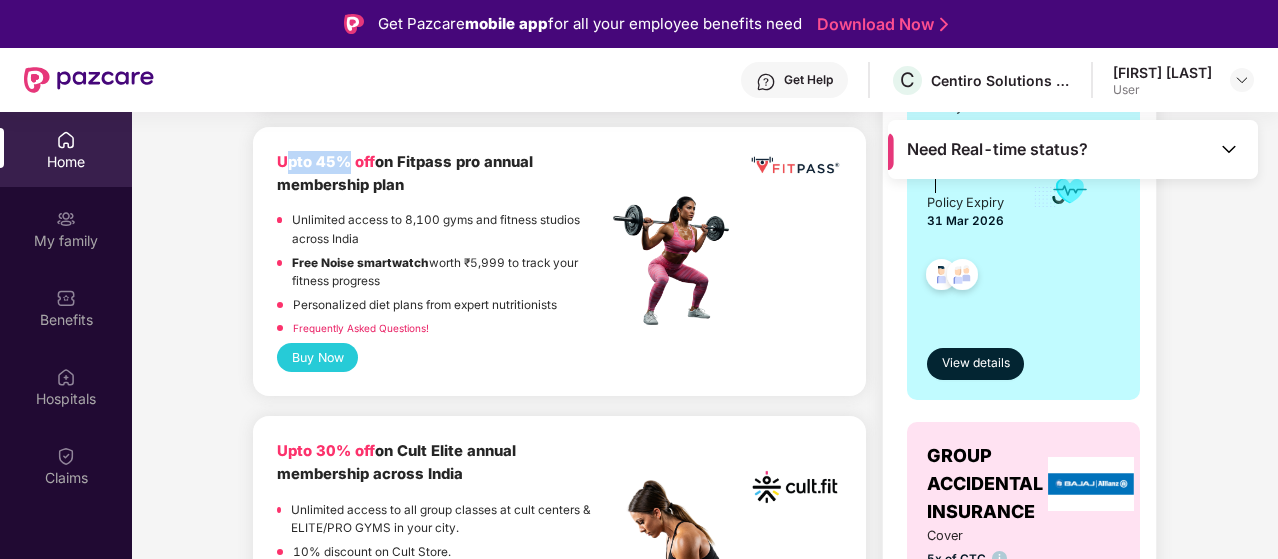 drag, startPoint x: 290, startPoint y: 179, endPoint x: 342, endPoint y: 179, distance: 52 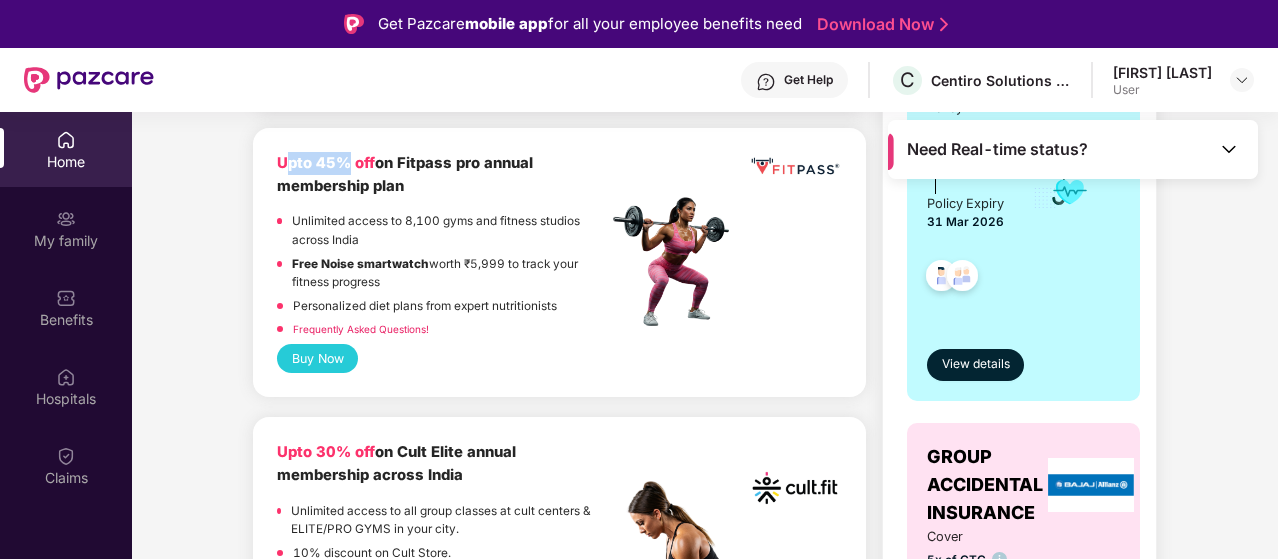scroll, scrollTop: 665, scrollLeft: 0, axis: vertical 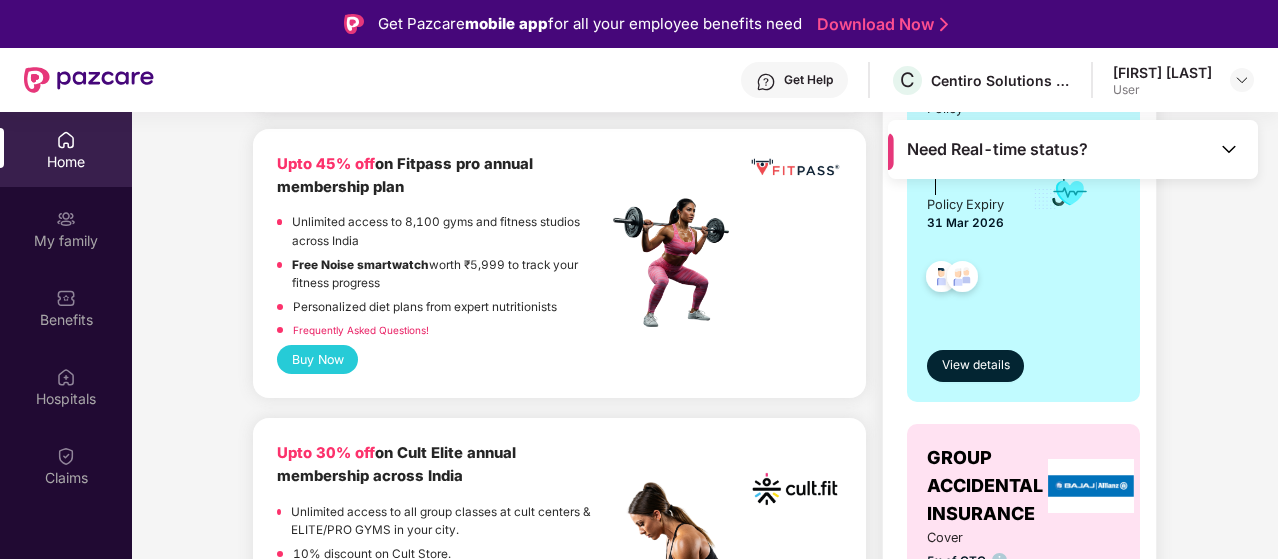 click on "Personalized diet plans from expert nutritionists" at bounding box center [442, 310] 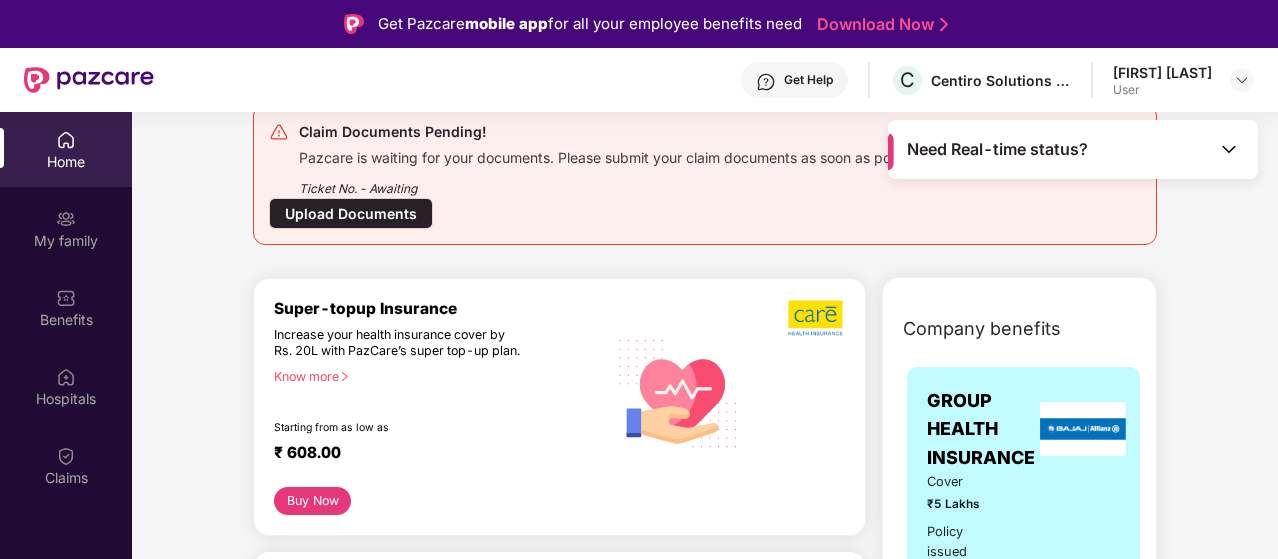 scroll, scrollTop: 0, scrollLeft: 0, axis: both 